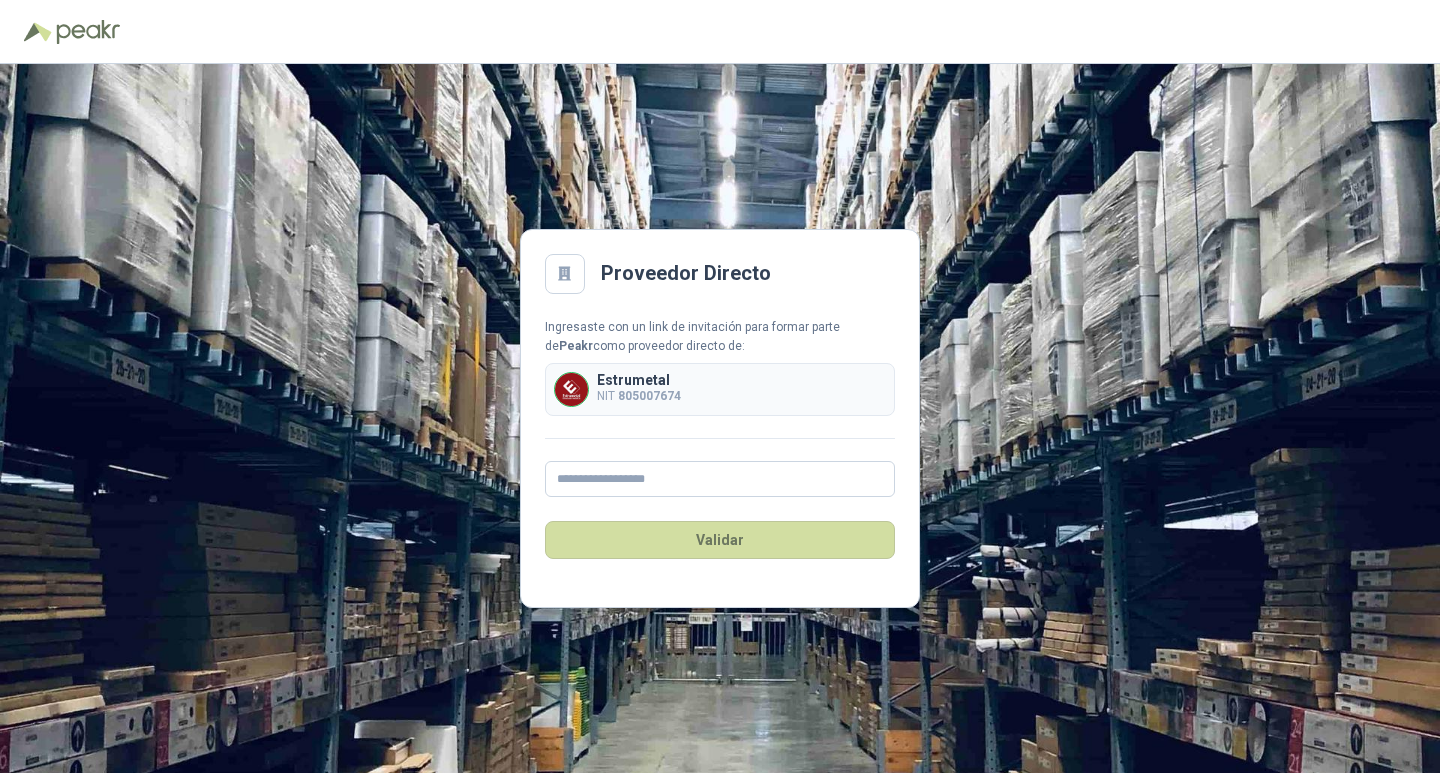 scroll, scrollTop: 0, scrollLeft: 0, axis: both 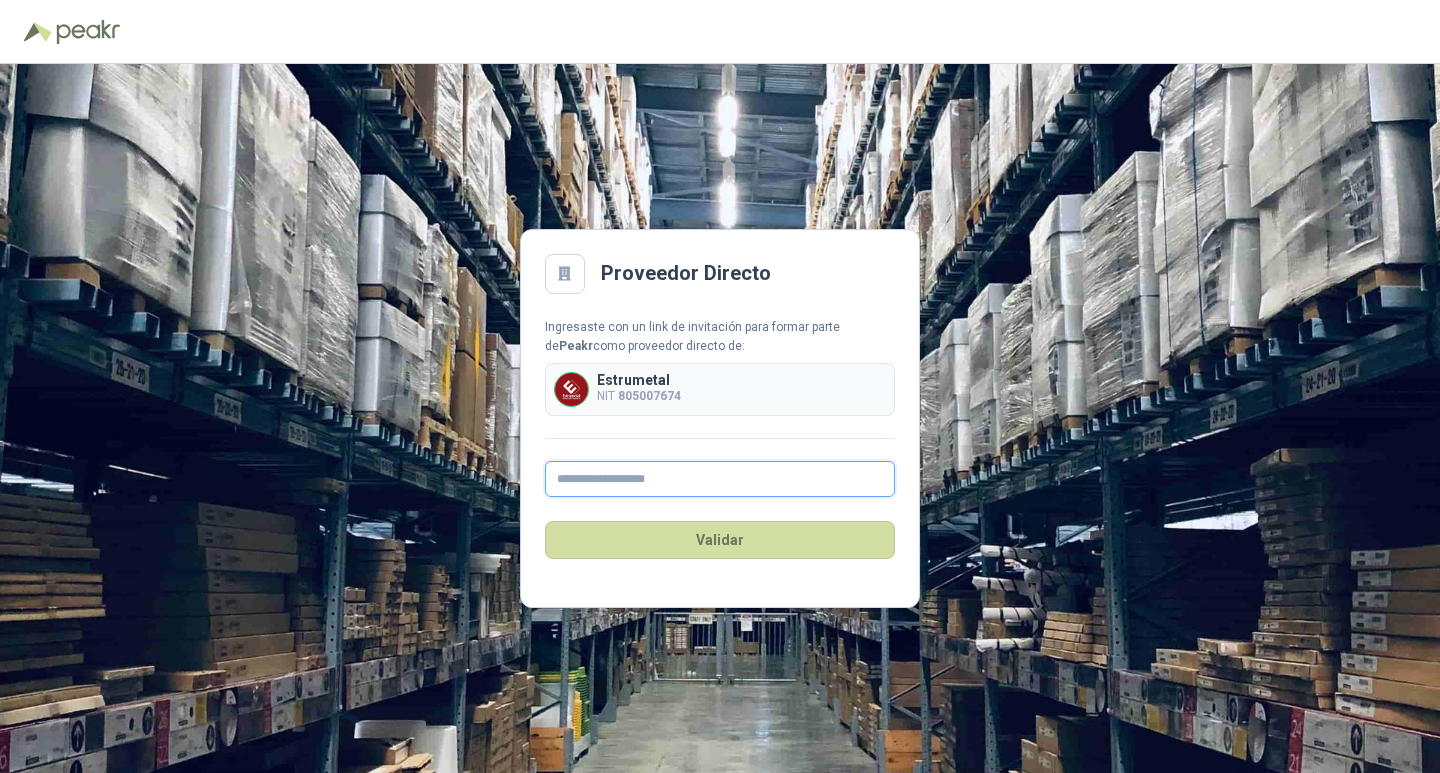 click at bounding box center [720, 479] 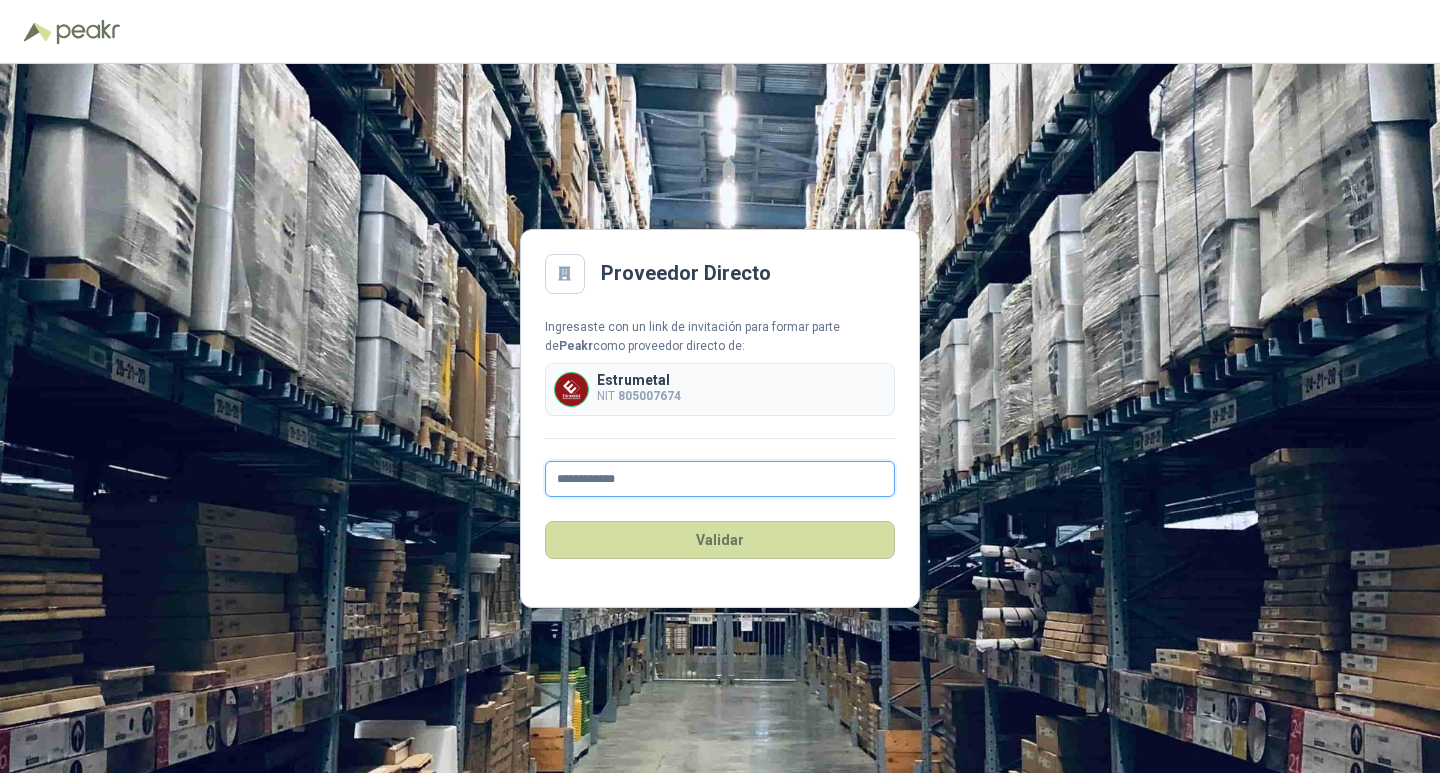 type on "**********" 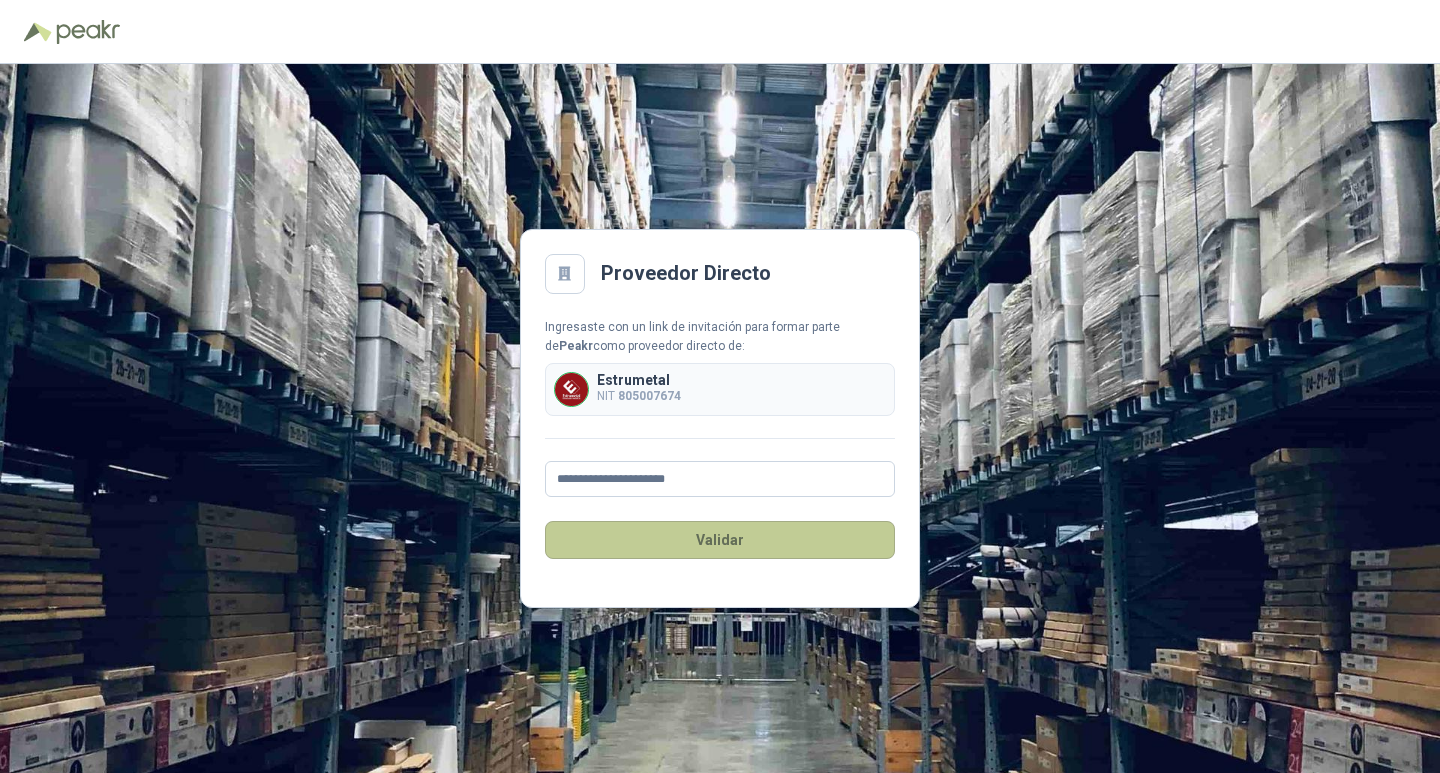 click on "Validar" at bounding box center (720, 540) 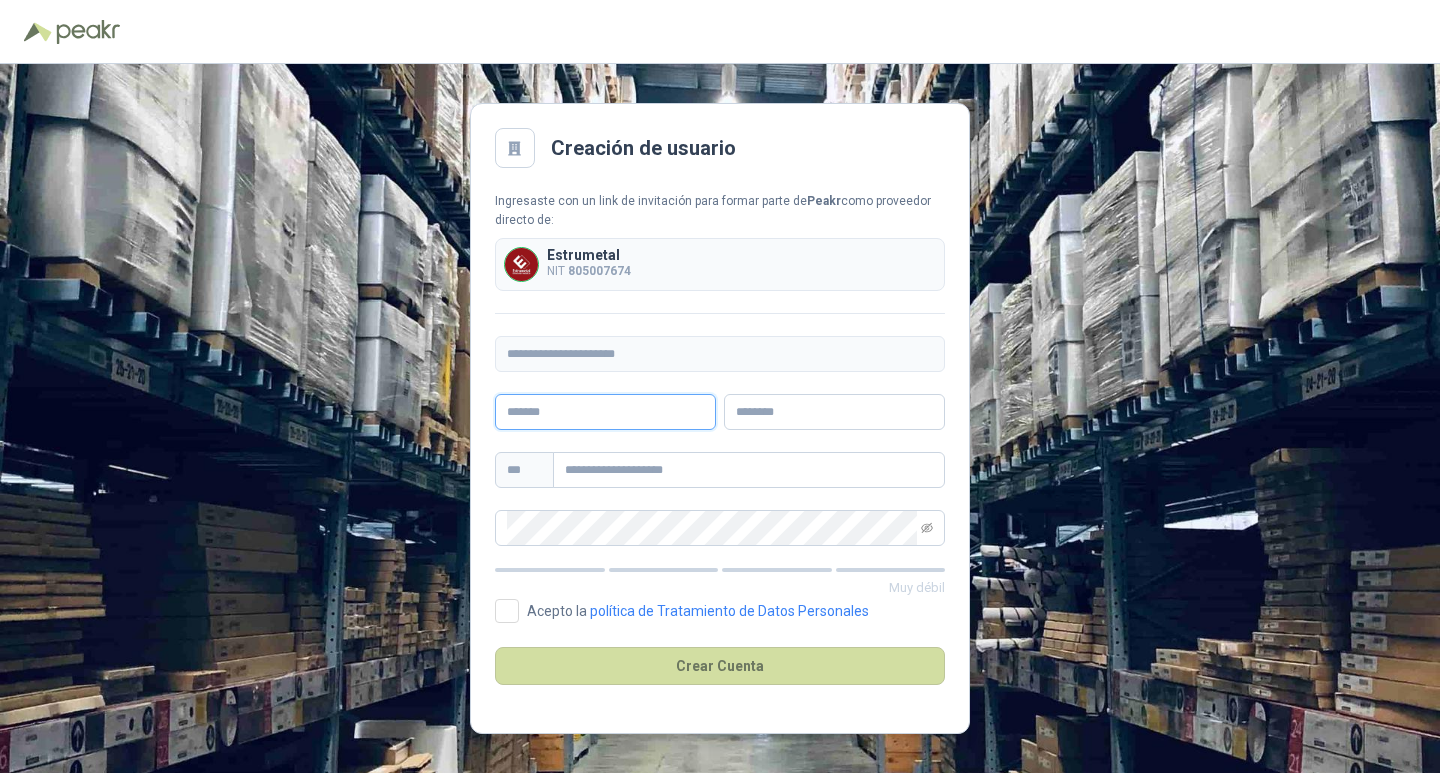 click at bounding box center (605, 412) 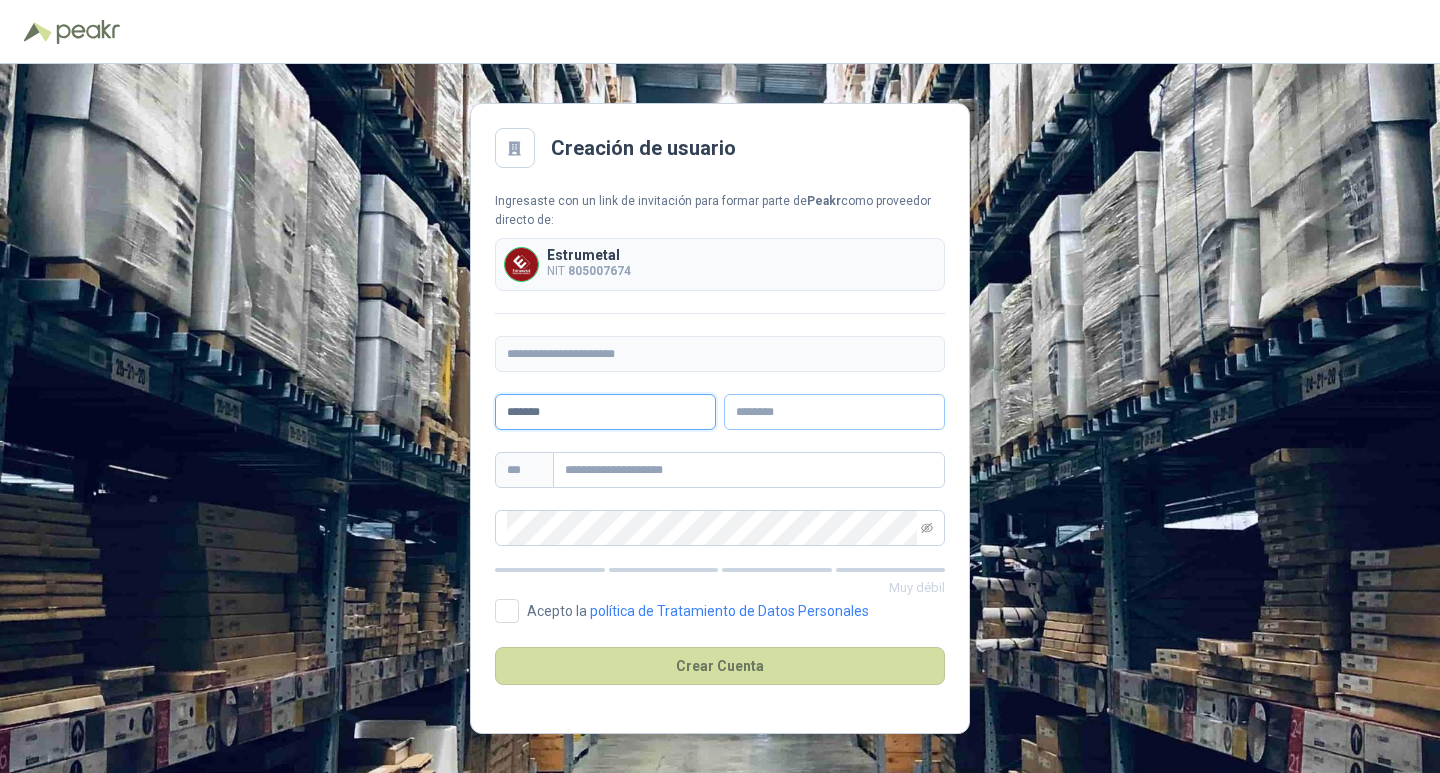 type on "******" 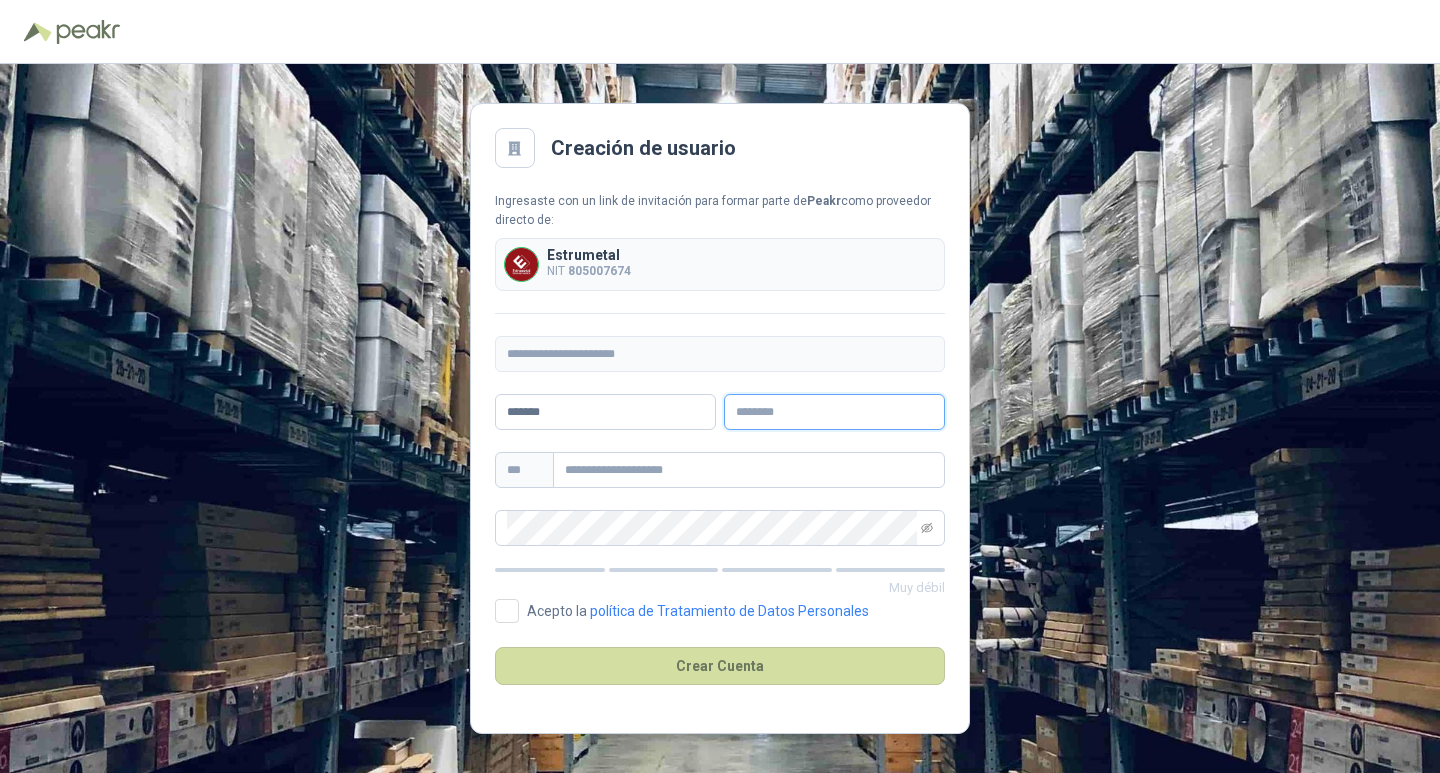click at bounding box center [834, 412] 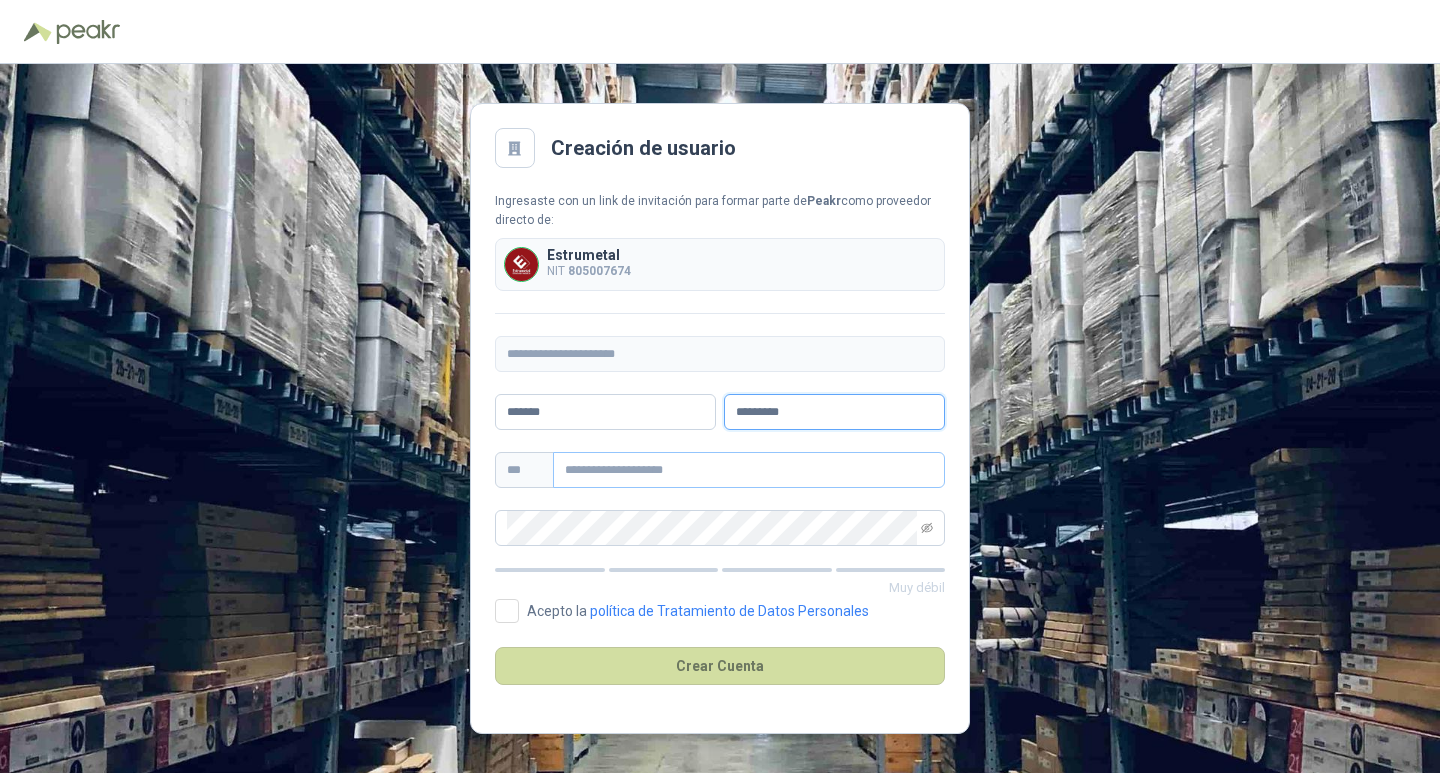 type on "*********" 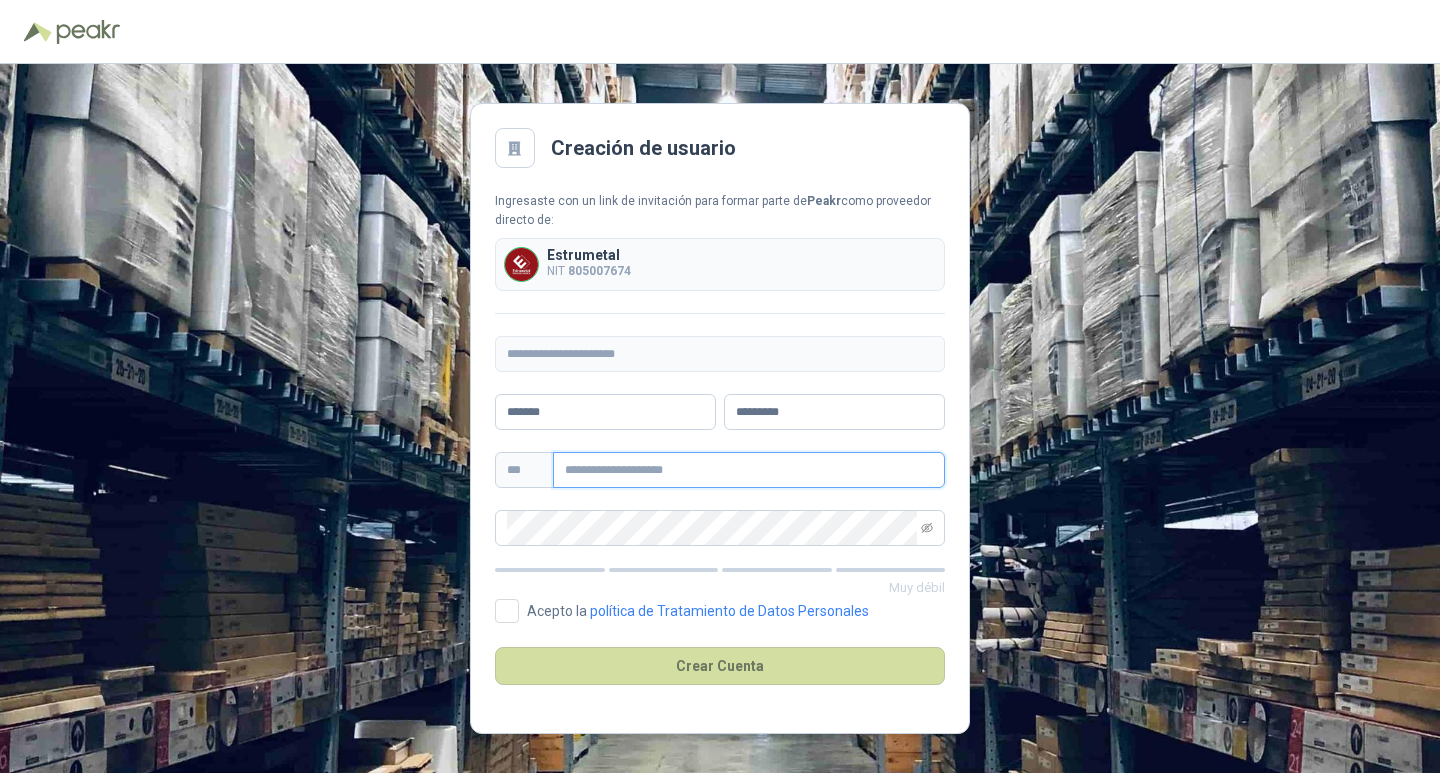 click at bounding box center [749, 470] 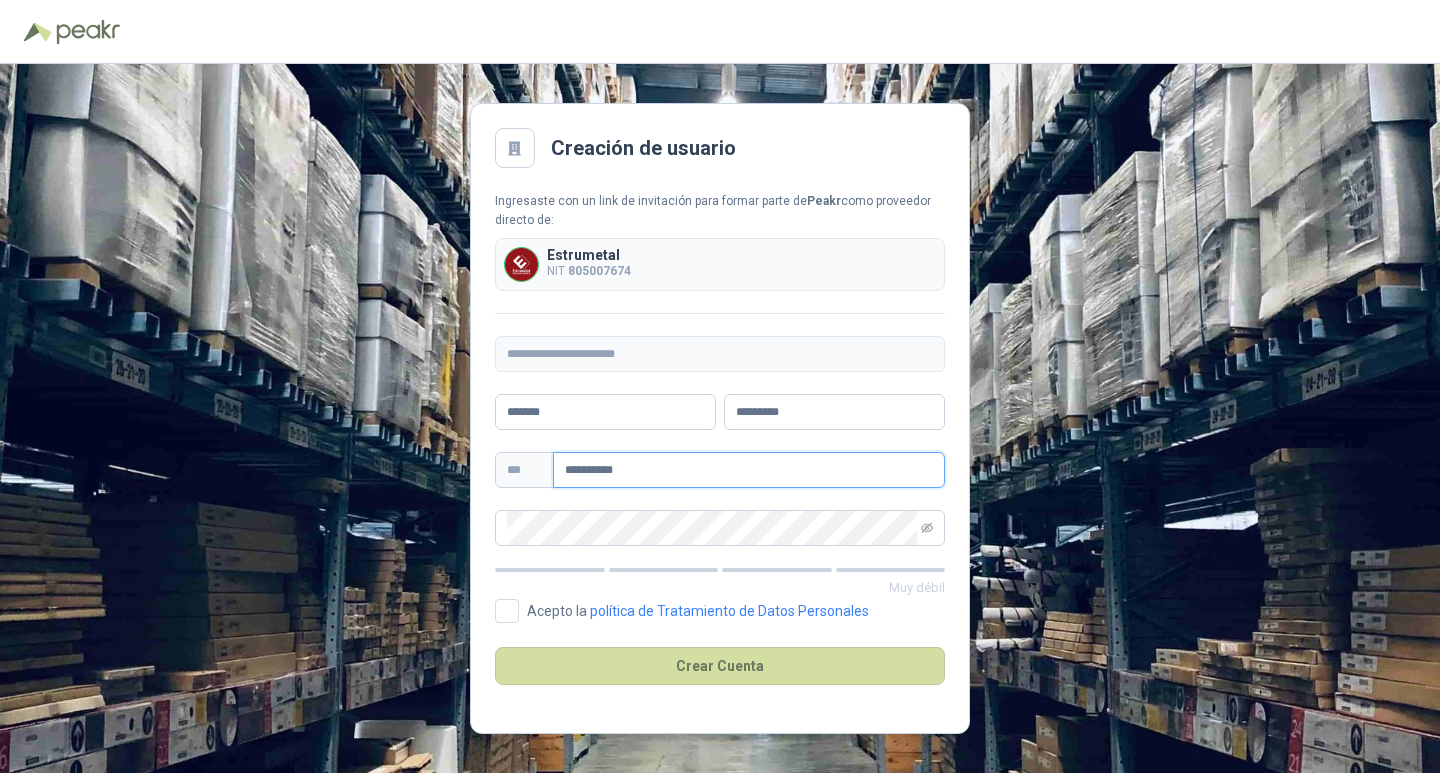 type on "**********" 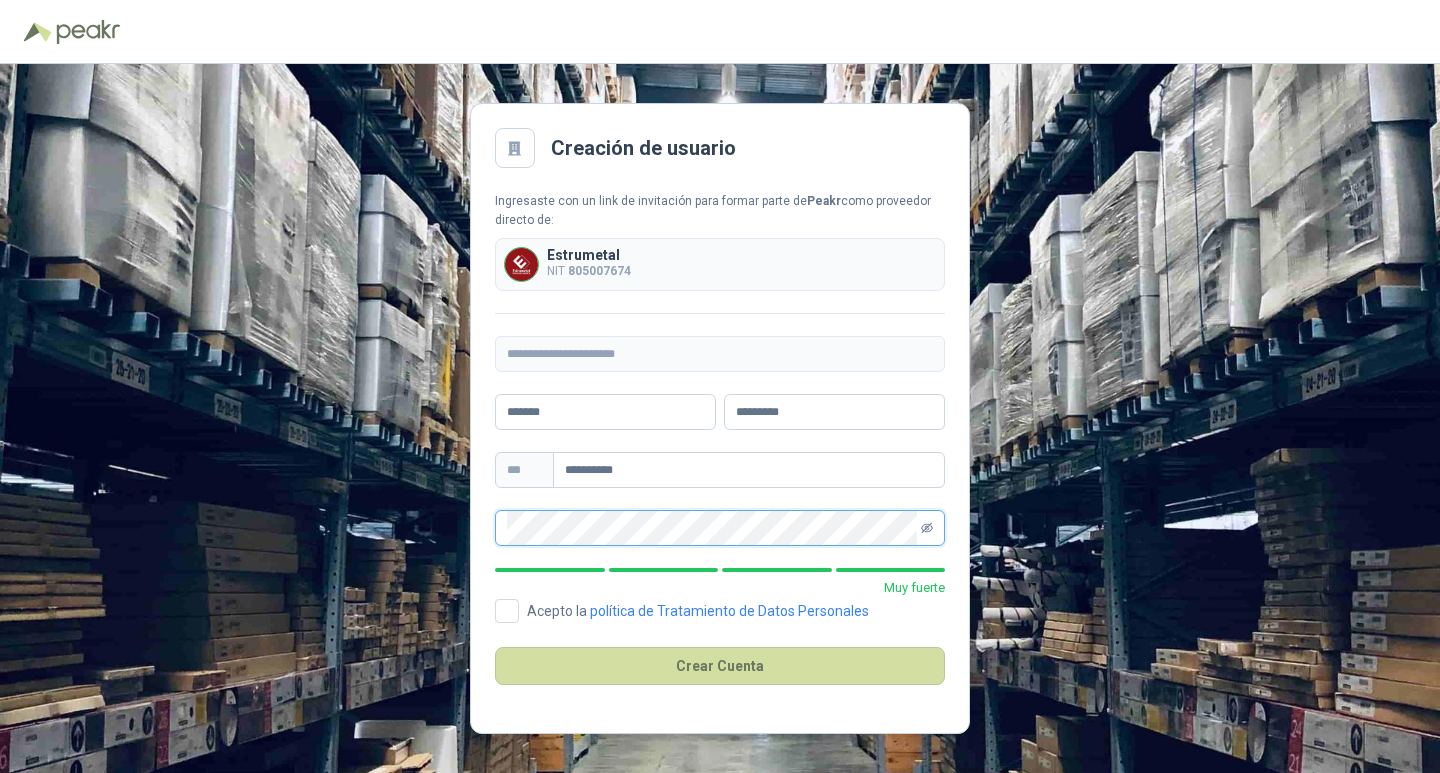 click at bounding box center (927, 528) 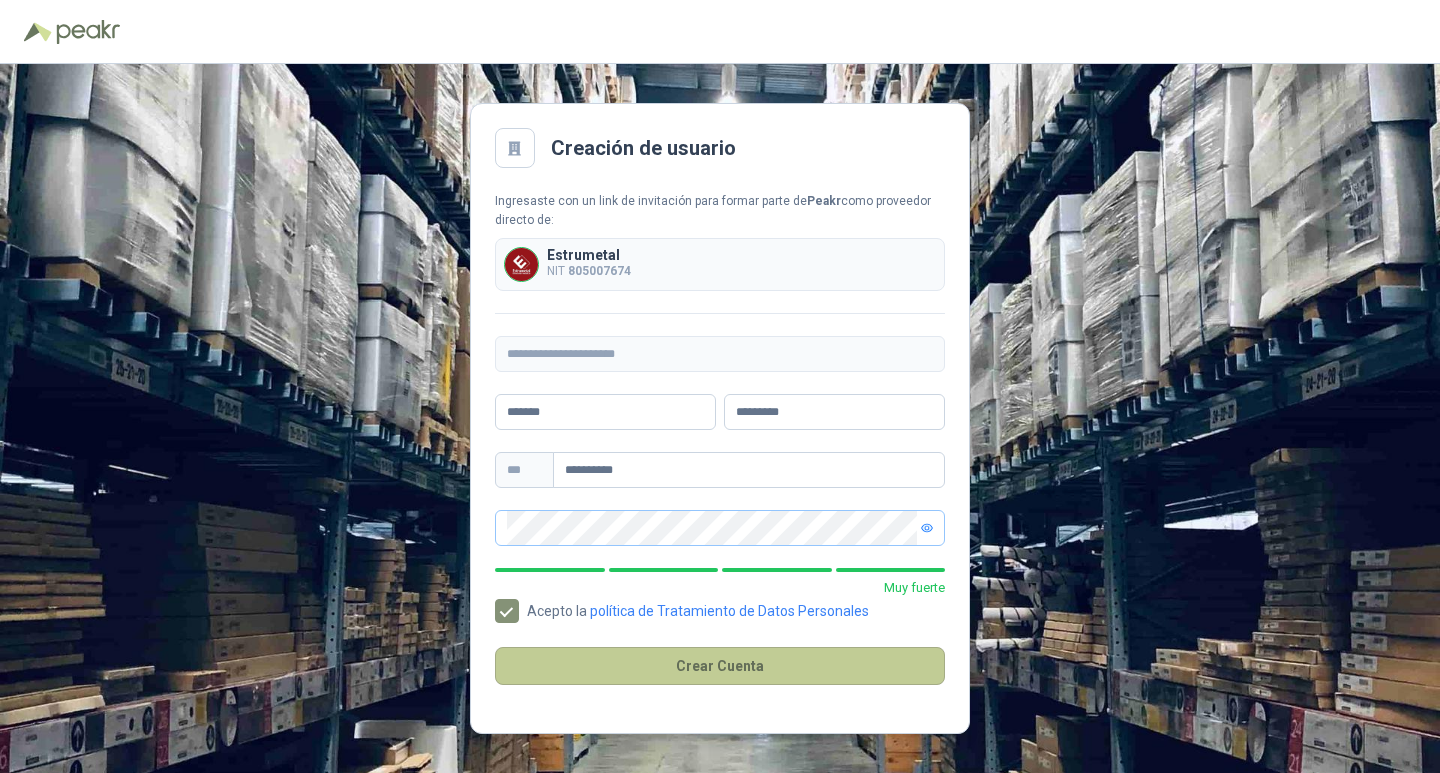 click on "Crear Cuenta" at bounding box center [720, 666] 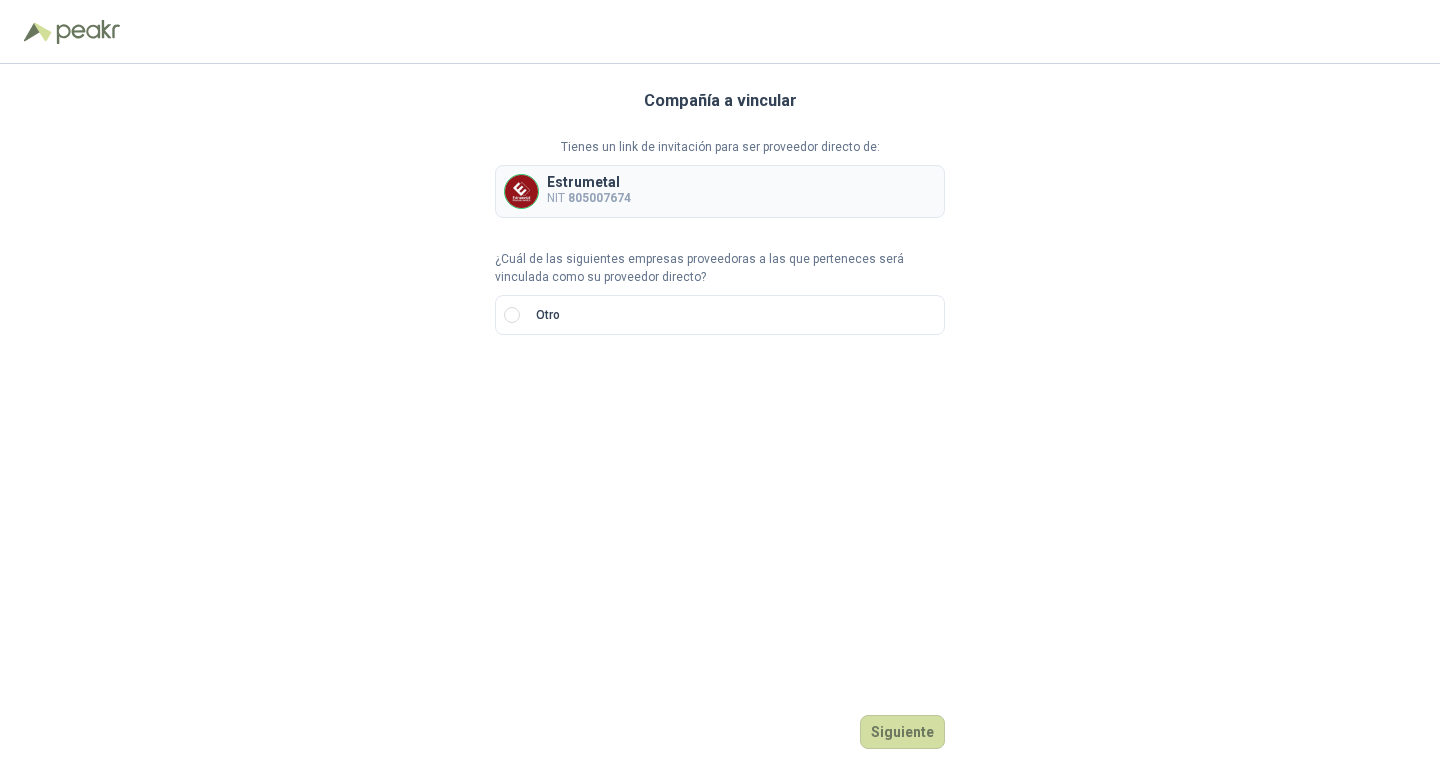 click on "NIT   805007674" at bounding box center [589, 198] 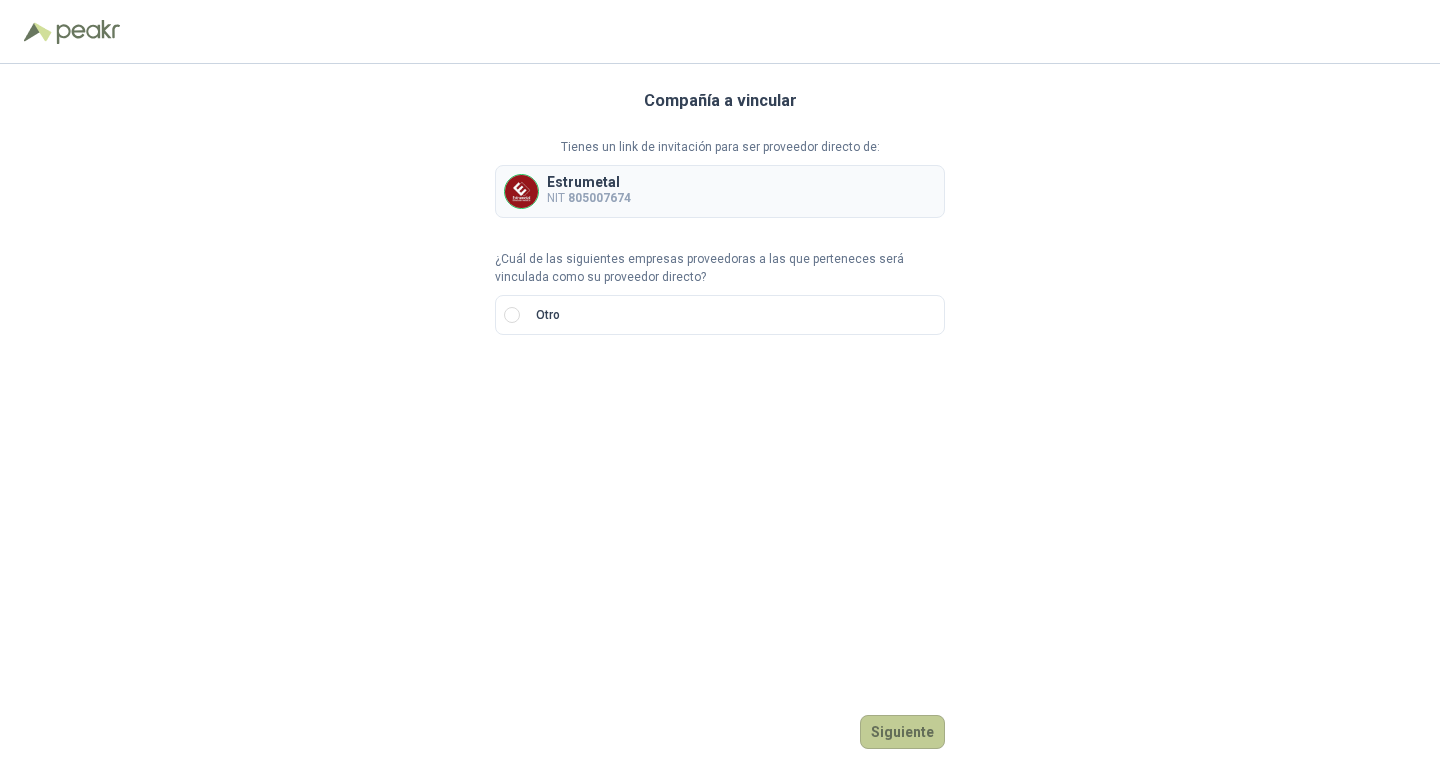 click on "Siguiente" at bounding box center [902, 732] 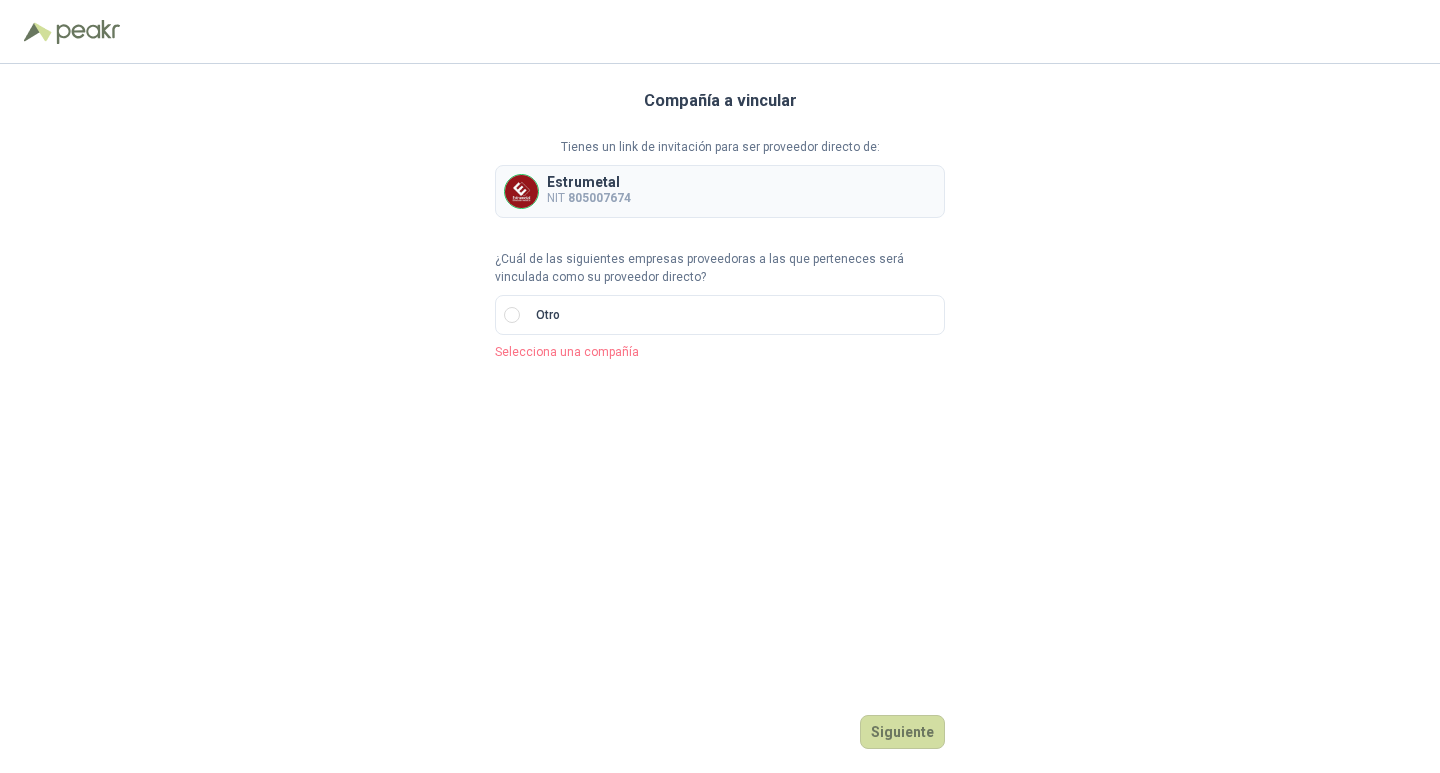 click on "Selecciona una compañía" at bounding box center [720, 352] 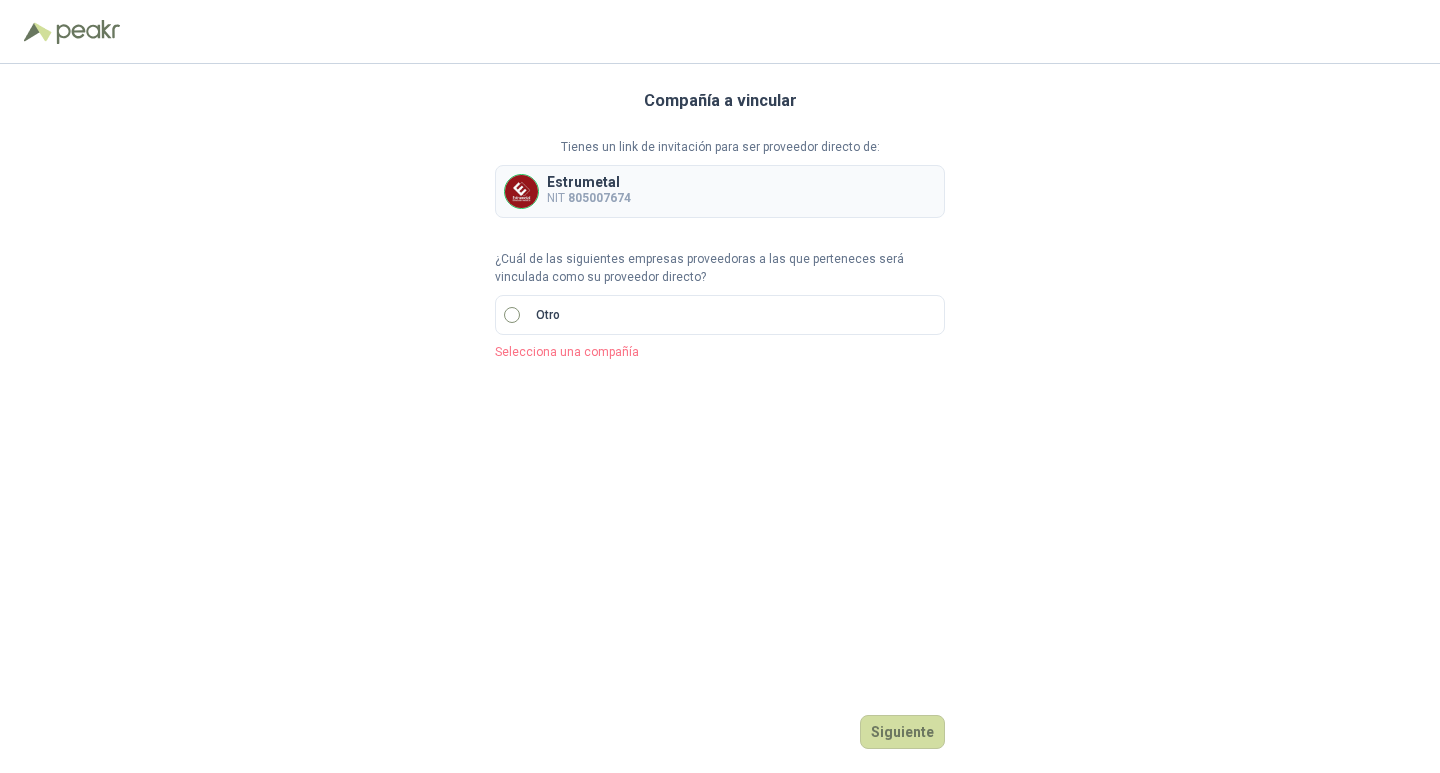 click on "Otro" at bounding box center (720, 315) 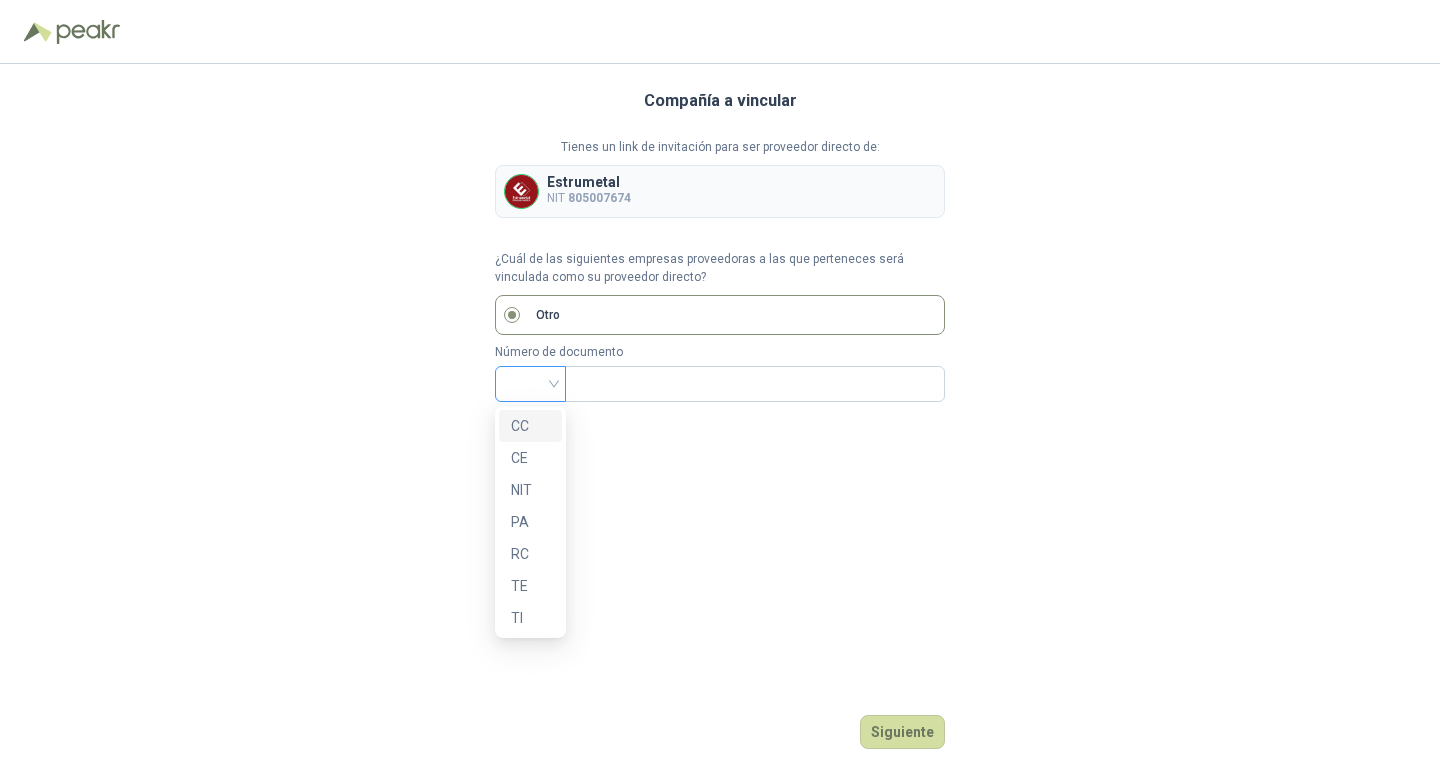 click at bounding box center (530, 384) 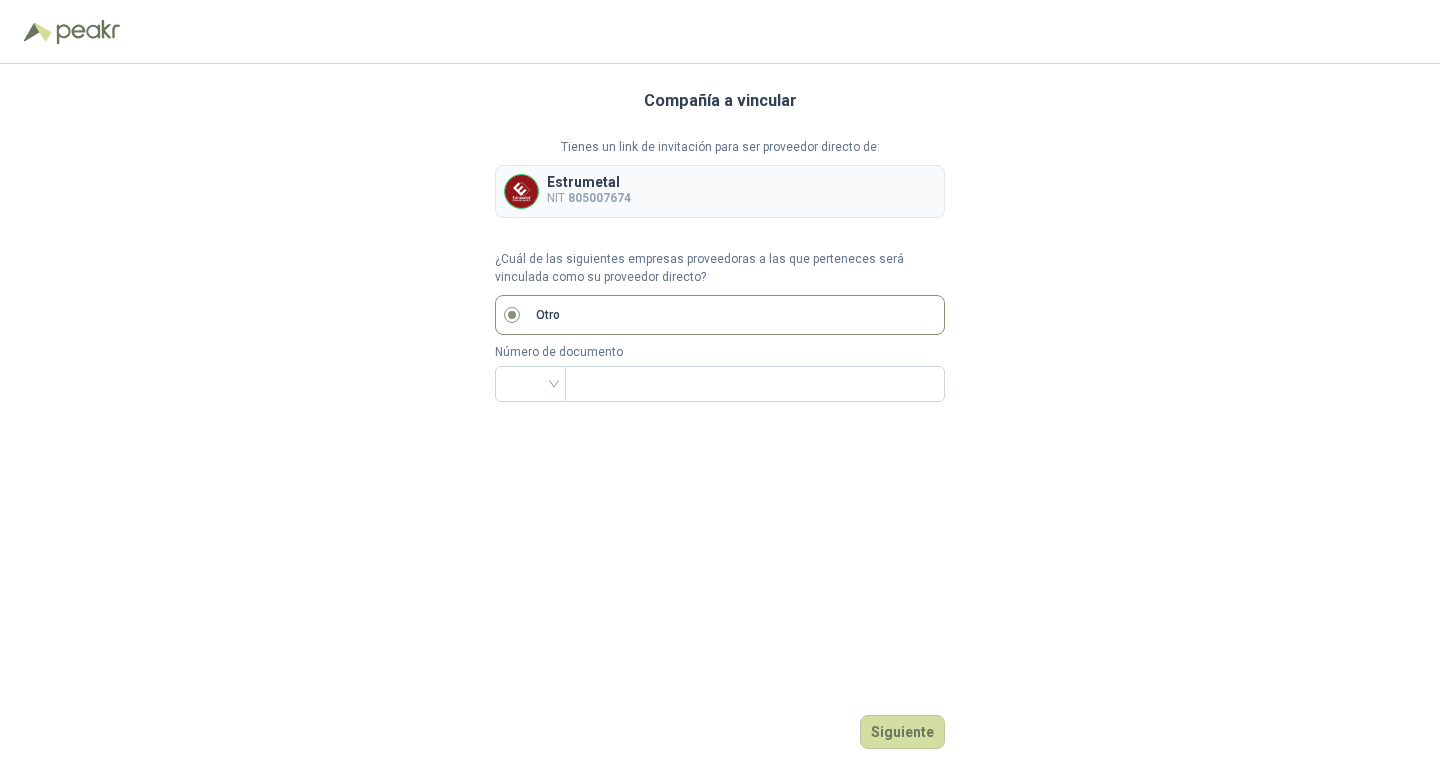 click on "Compañía a vincular Tienes un link de invitación para ser proveedor directo de: Estrumetal NIT   805007674 ¿Cuál de las siguientes empresas proveedoras a las que perteneces será vinculada como su proveedor directo? Otro Número de documento   Siguiente" at bounding box center (720, 418) 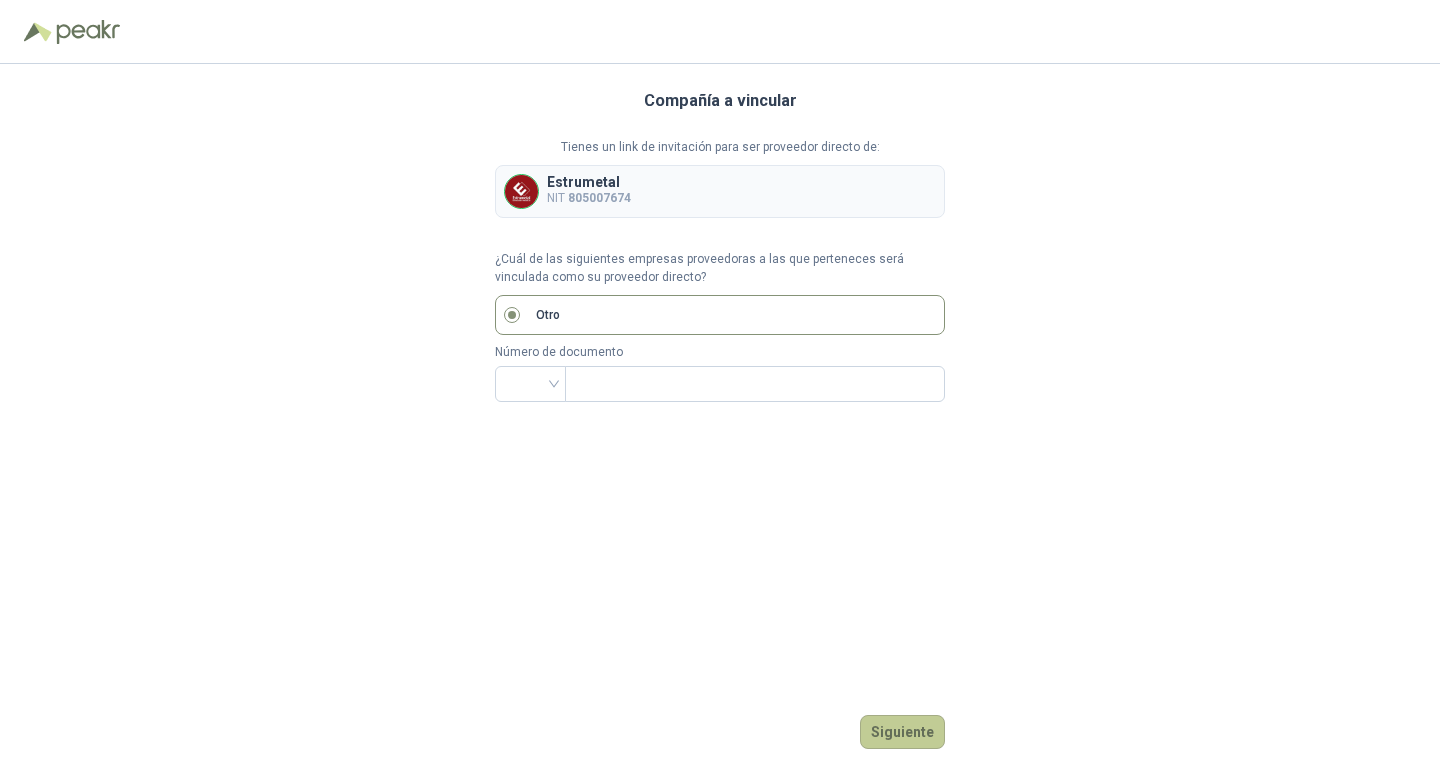 click on "Siguiente" at bounding box center [902, 732] 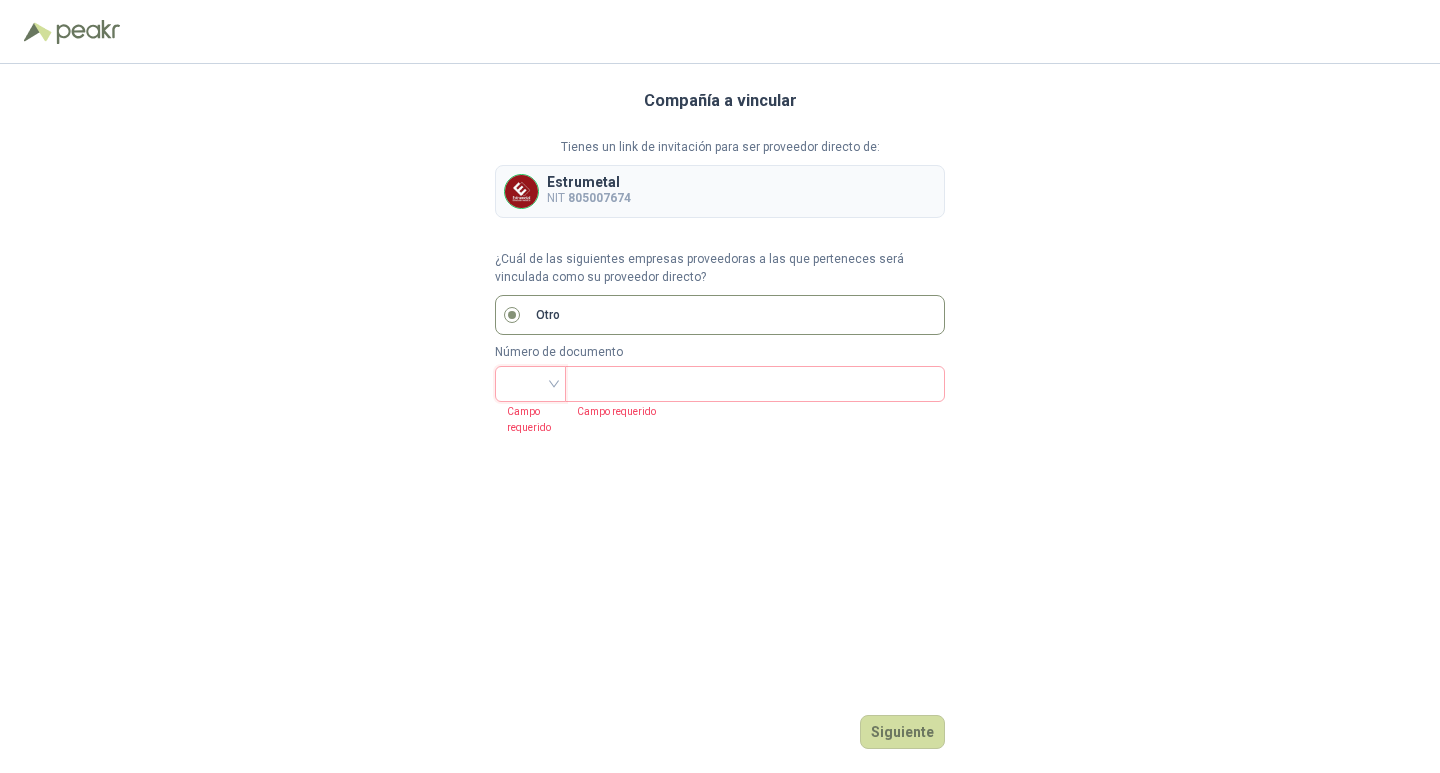 click at bounding box center (530, 382) 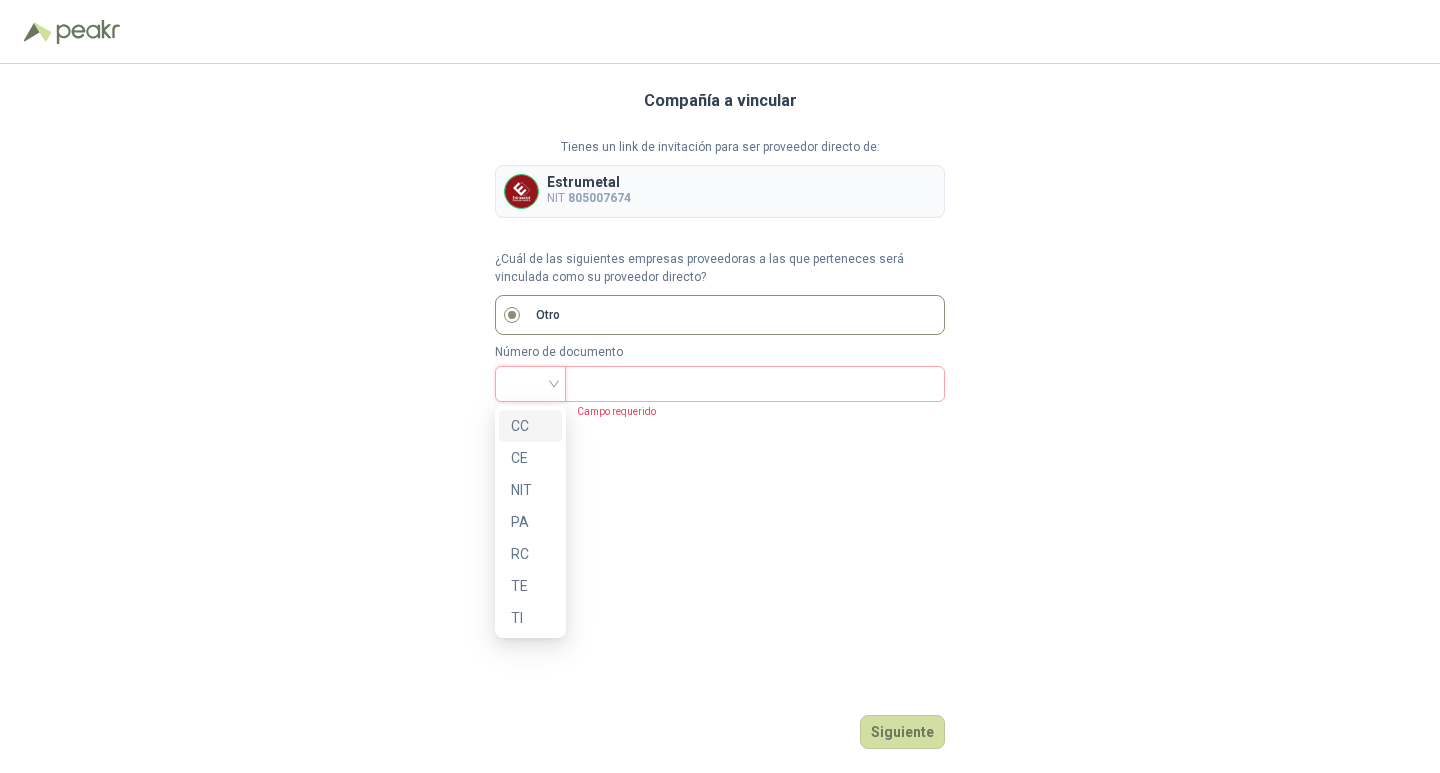click on "CC" at bounding box center [530, 426] 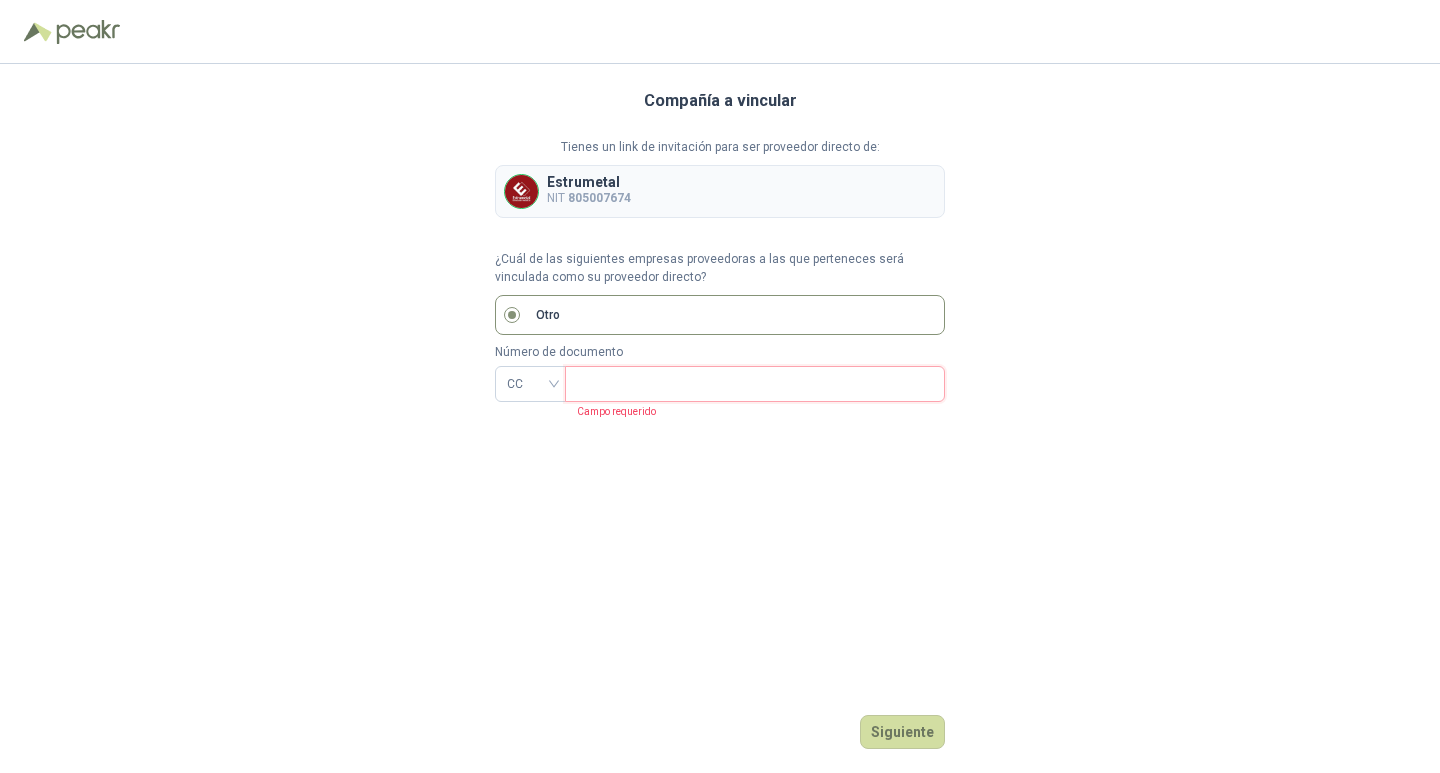 click at bounding box center [753, 384] 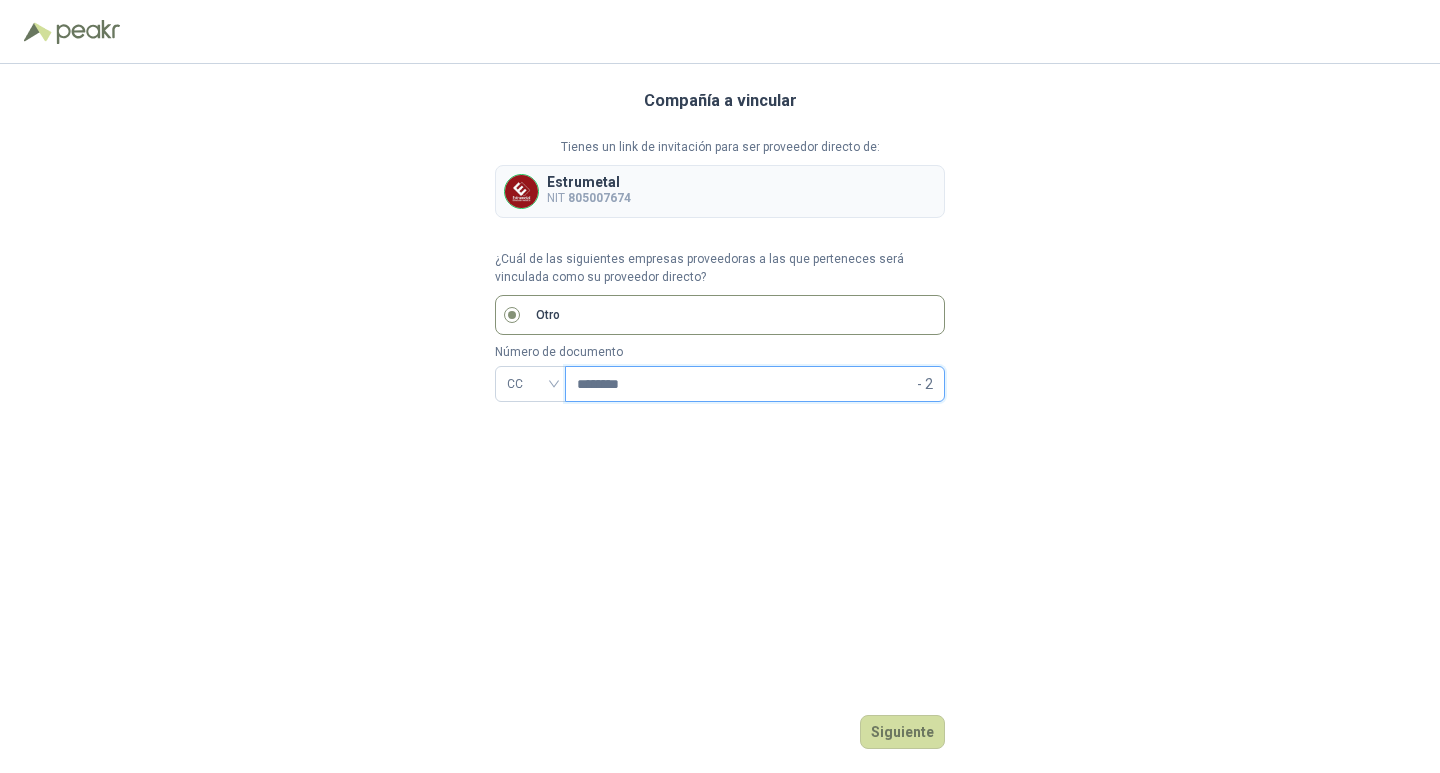 type on "********" 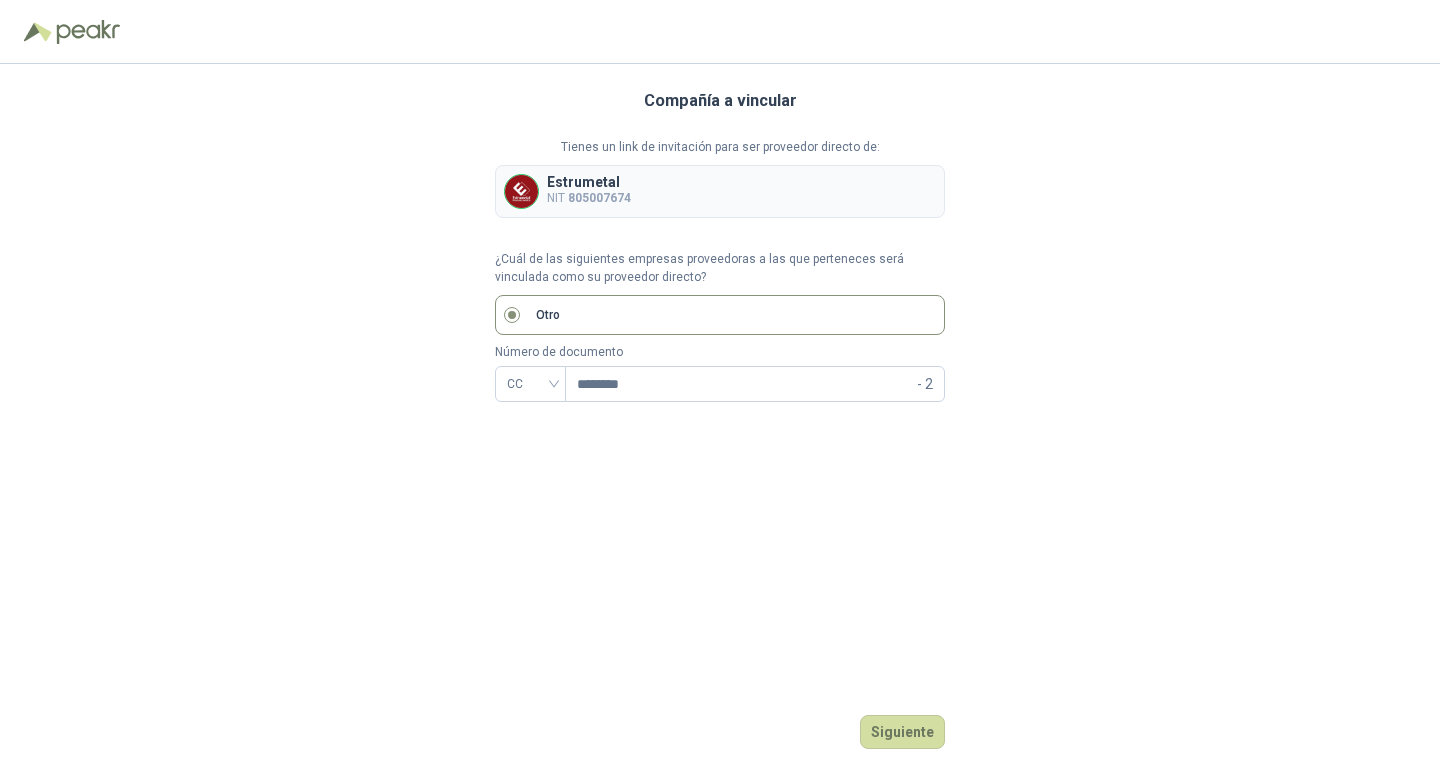 click on "Compañía a vincular Tienes un link de invitación para ser proveedor directo de: Estrumetal NIT   [NIT] ¿Cuál de las siguientes empresas proveedoras a las que perteneces será vinculada como su proveedor directo? Otro Número de documento CC [DOCUMENT] - 2 Siguiente" at bounding box center (720, 418) 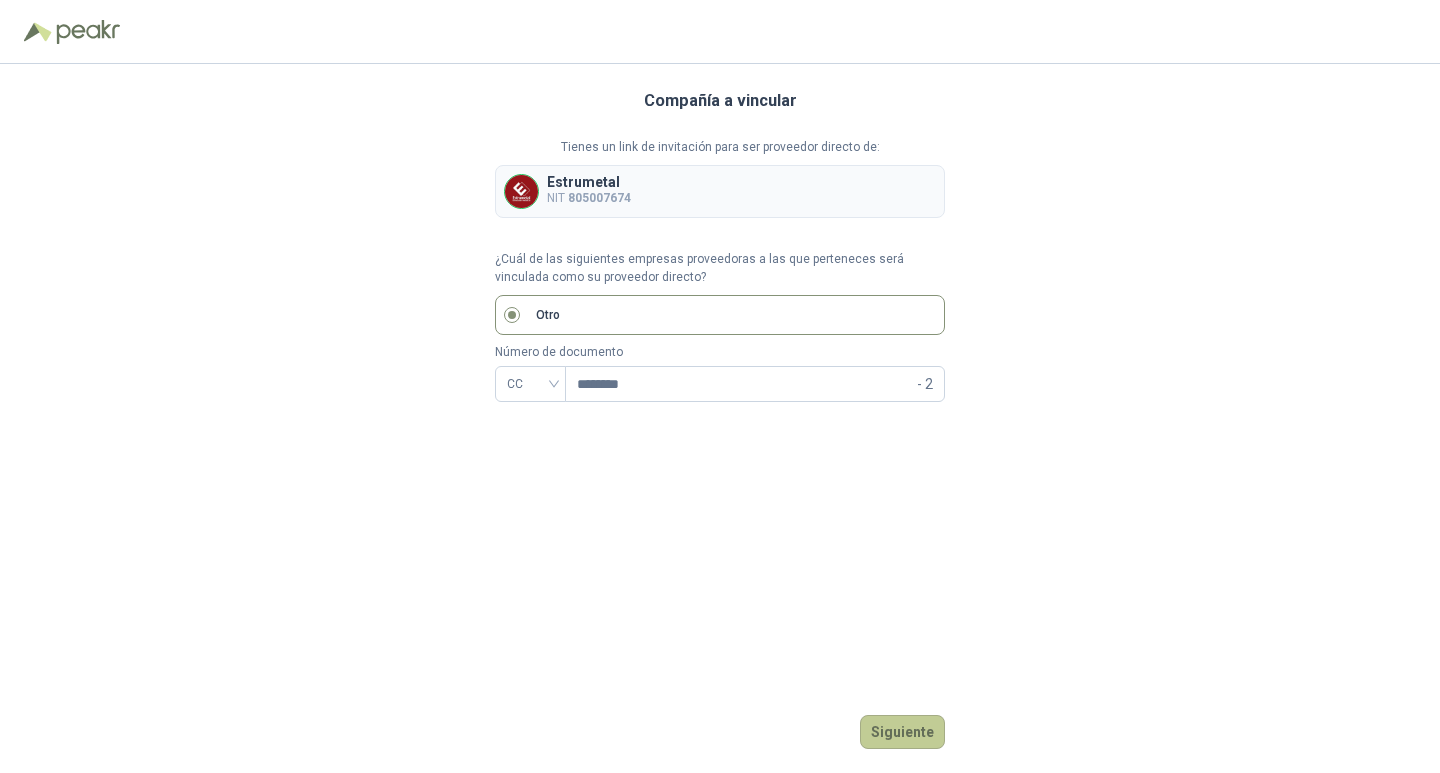 click on "Siguiente" at bounding box center [902, 732] 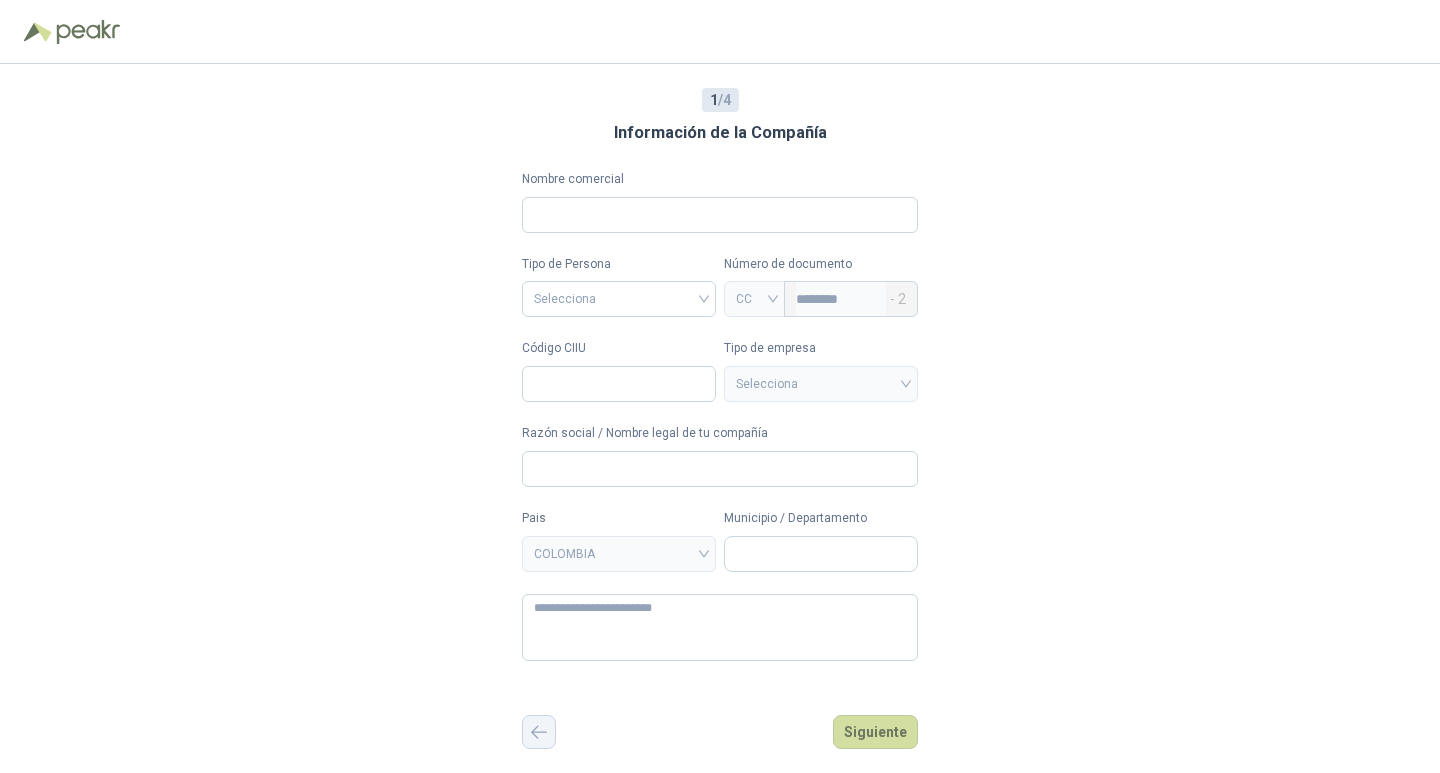 click at bounding box center [539, 732] 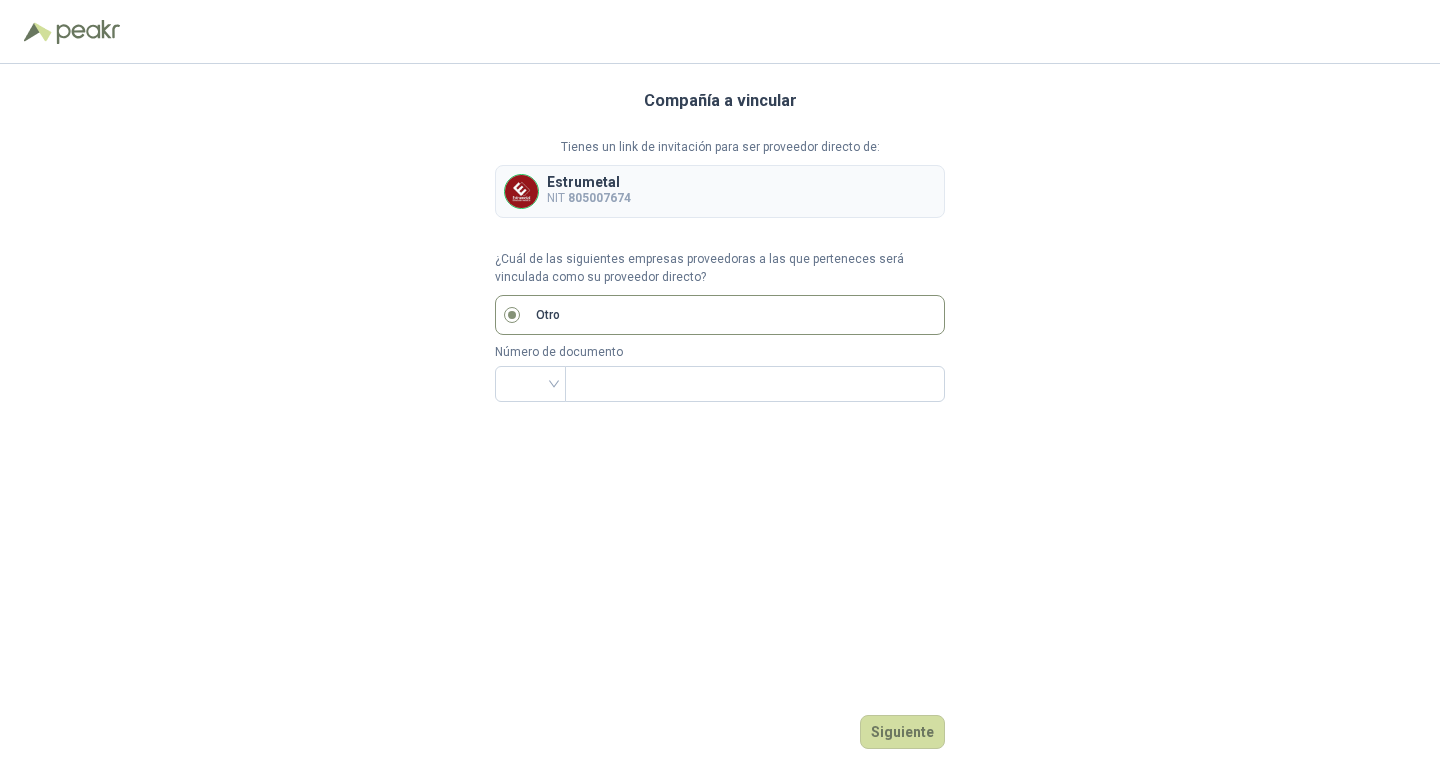 click on "Siguiente" at bounding box center (720, 732) 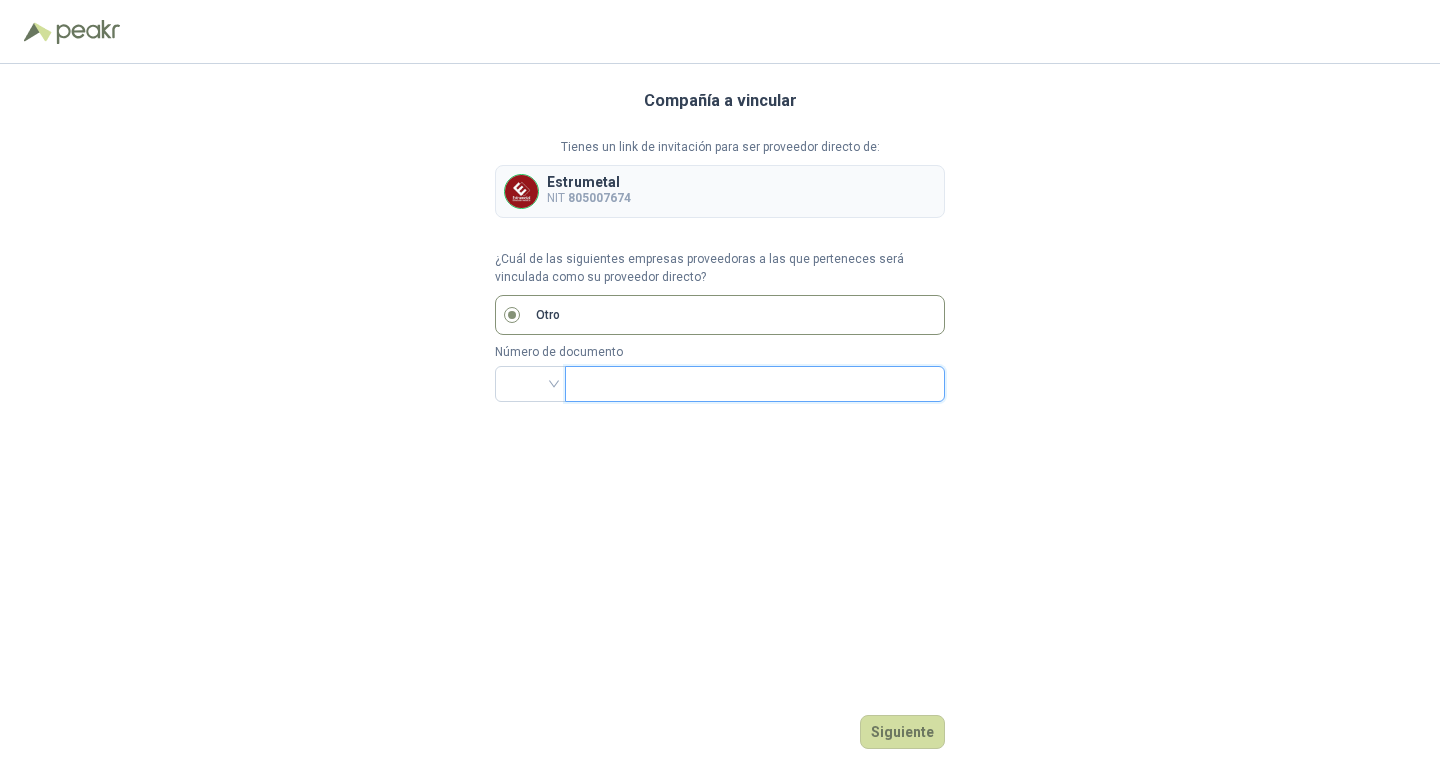click at bounding box center (753, 384) 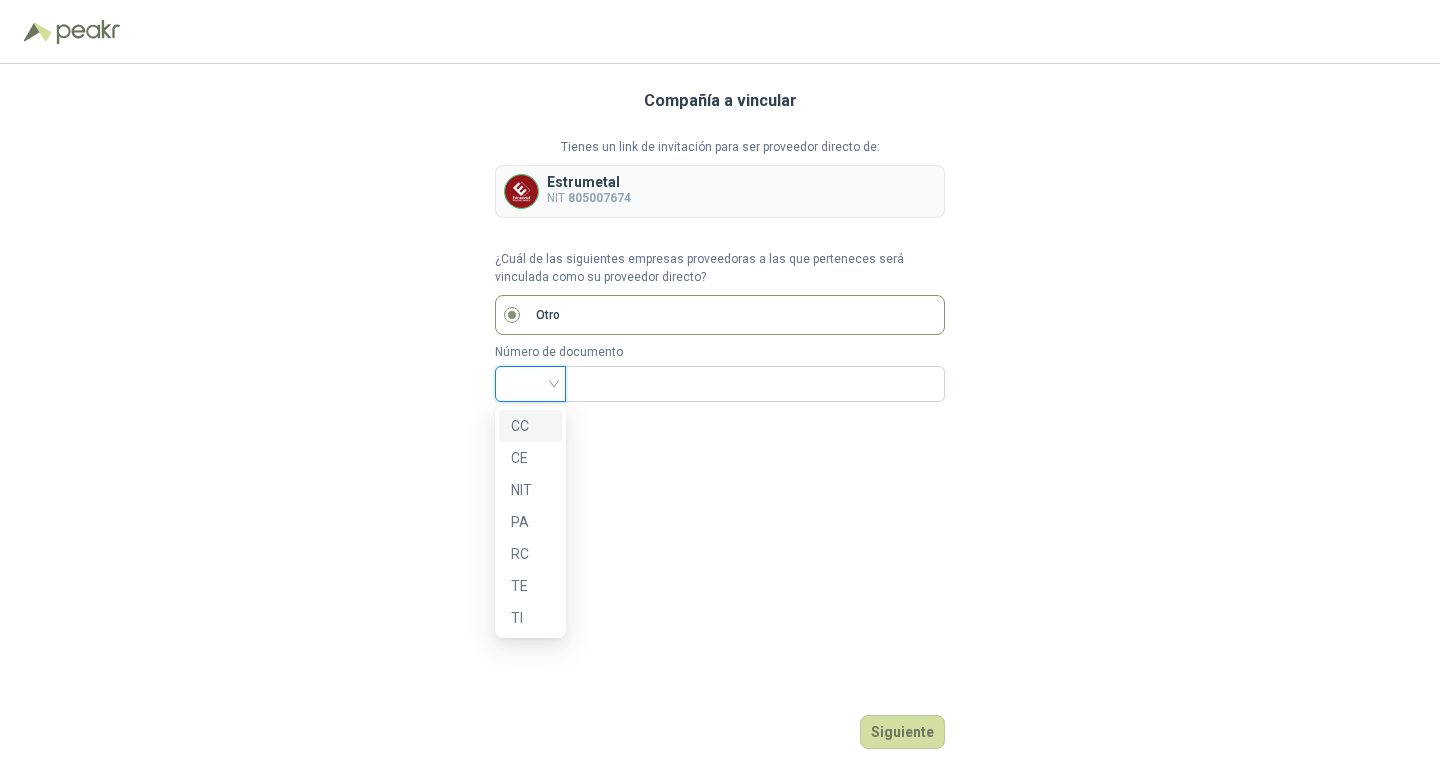 click at bounding box center (530, 382) 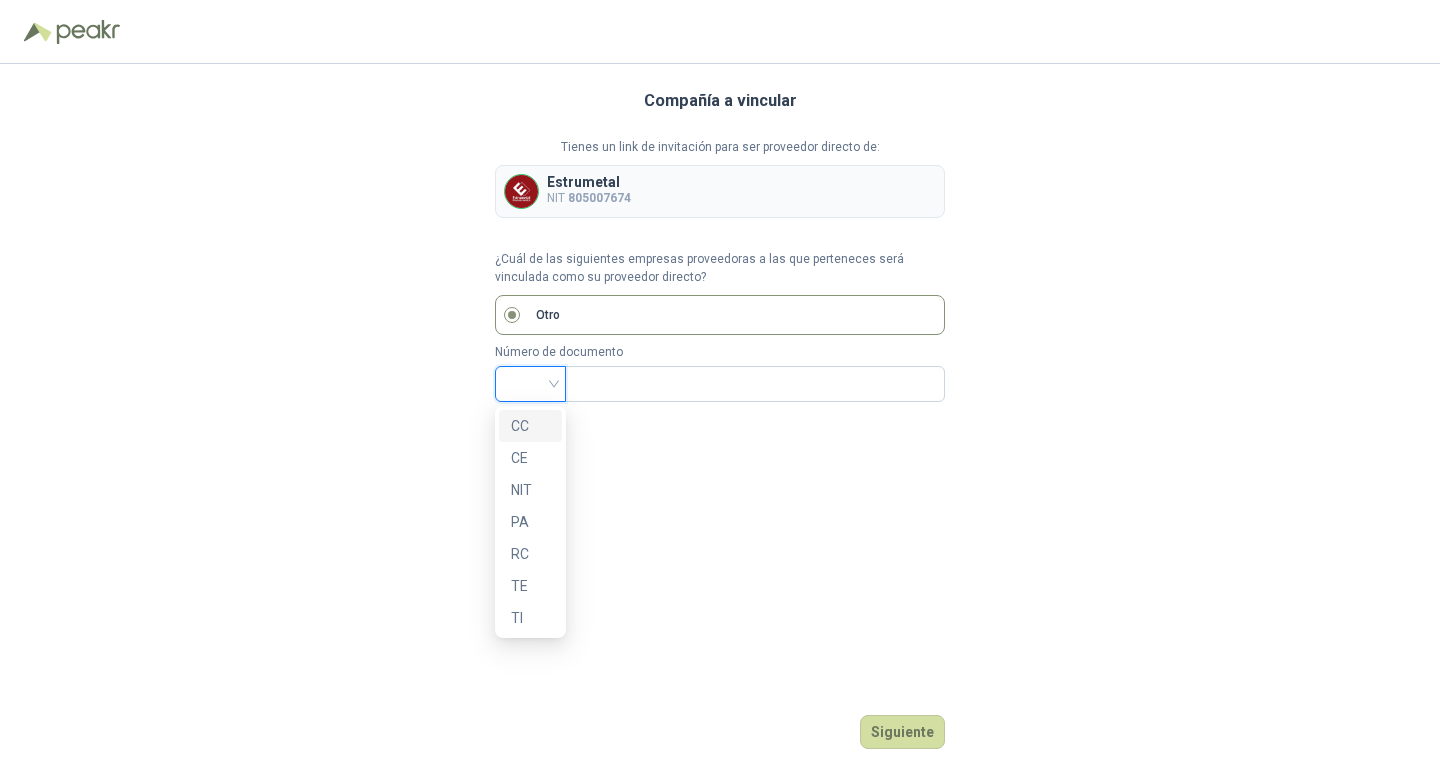 click on "Compañía a vincular Tienes un link de invitación para ser proveedor directo de: Estrumetal NIT   805007674 ¿Cuál de las siguientes empresas proveedoras a las que perteneces será vinculada como su proveedor directo? Otro Número de documento   Siguiente" at bounding box center [720, 418] 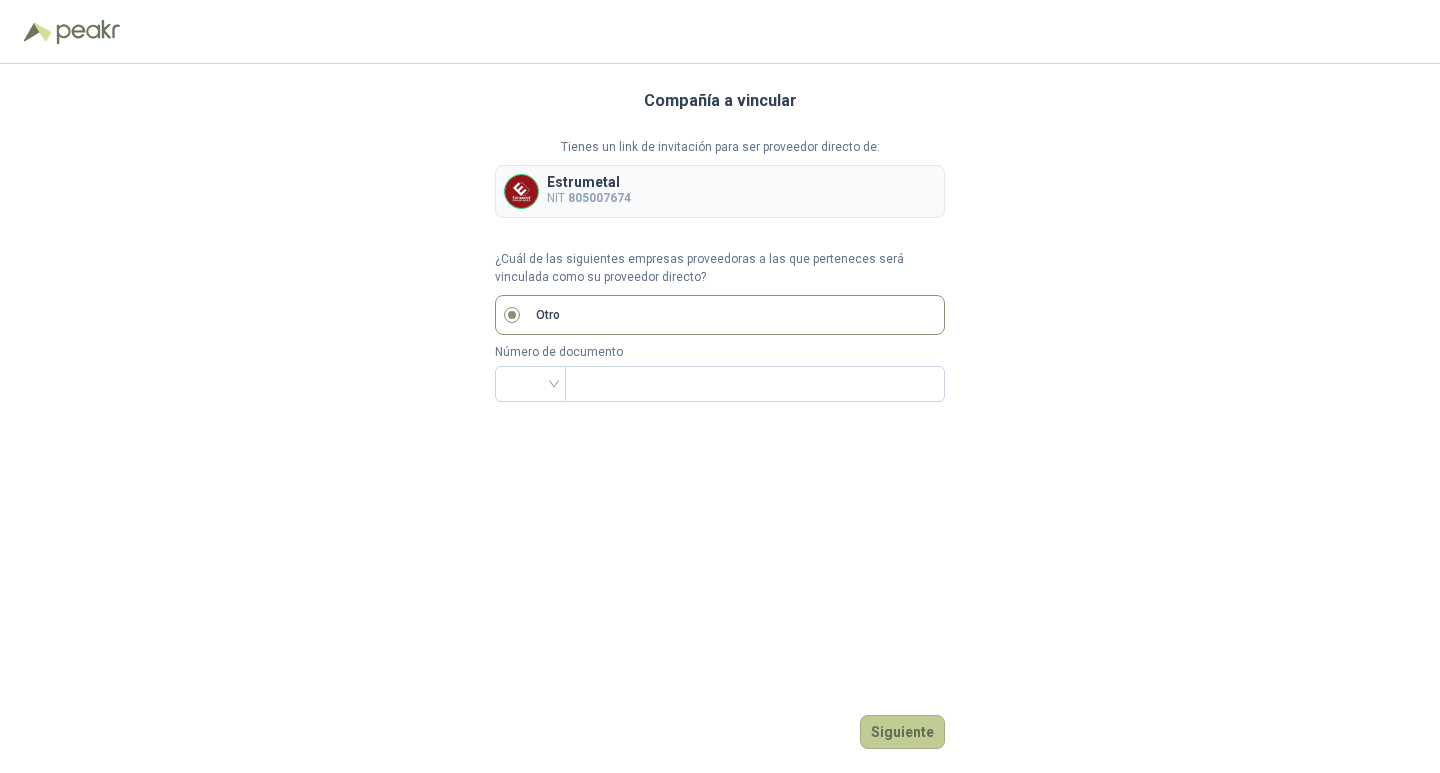 click on "Siguiente" at bounding box center (902, 732) 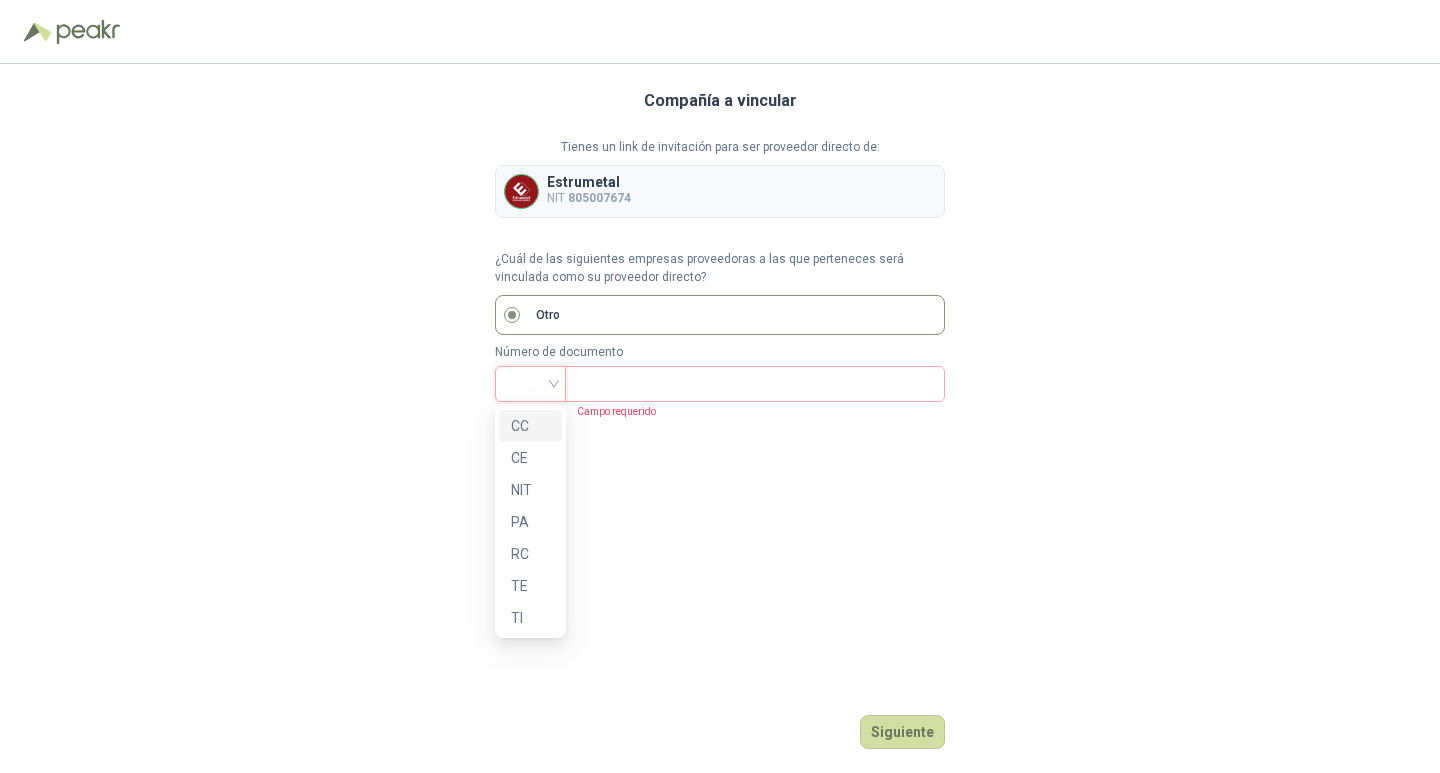 click at bounding box center (530, 382) 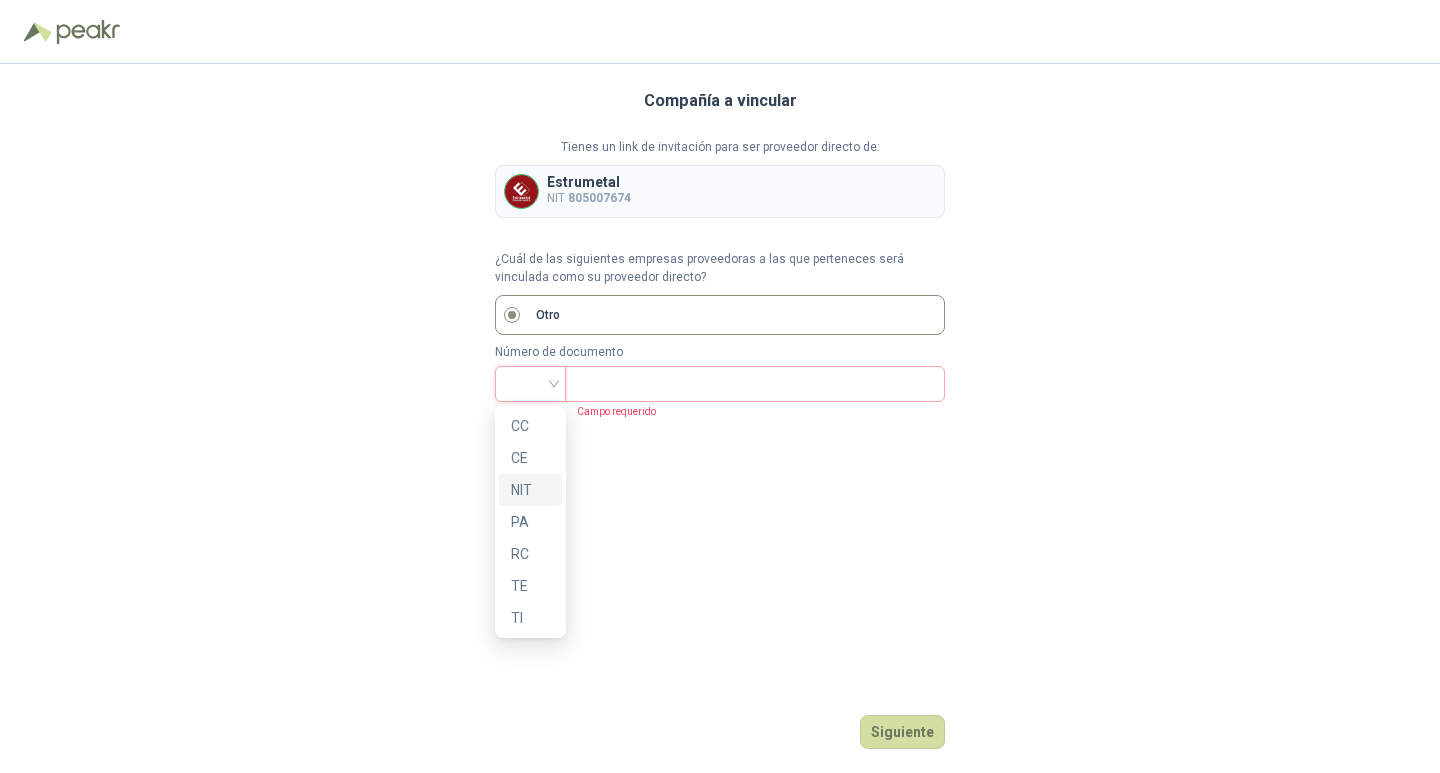 click on "NIT" at bounding box center [530, 490] 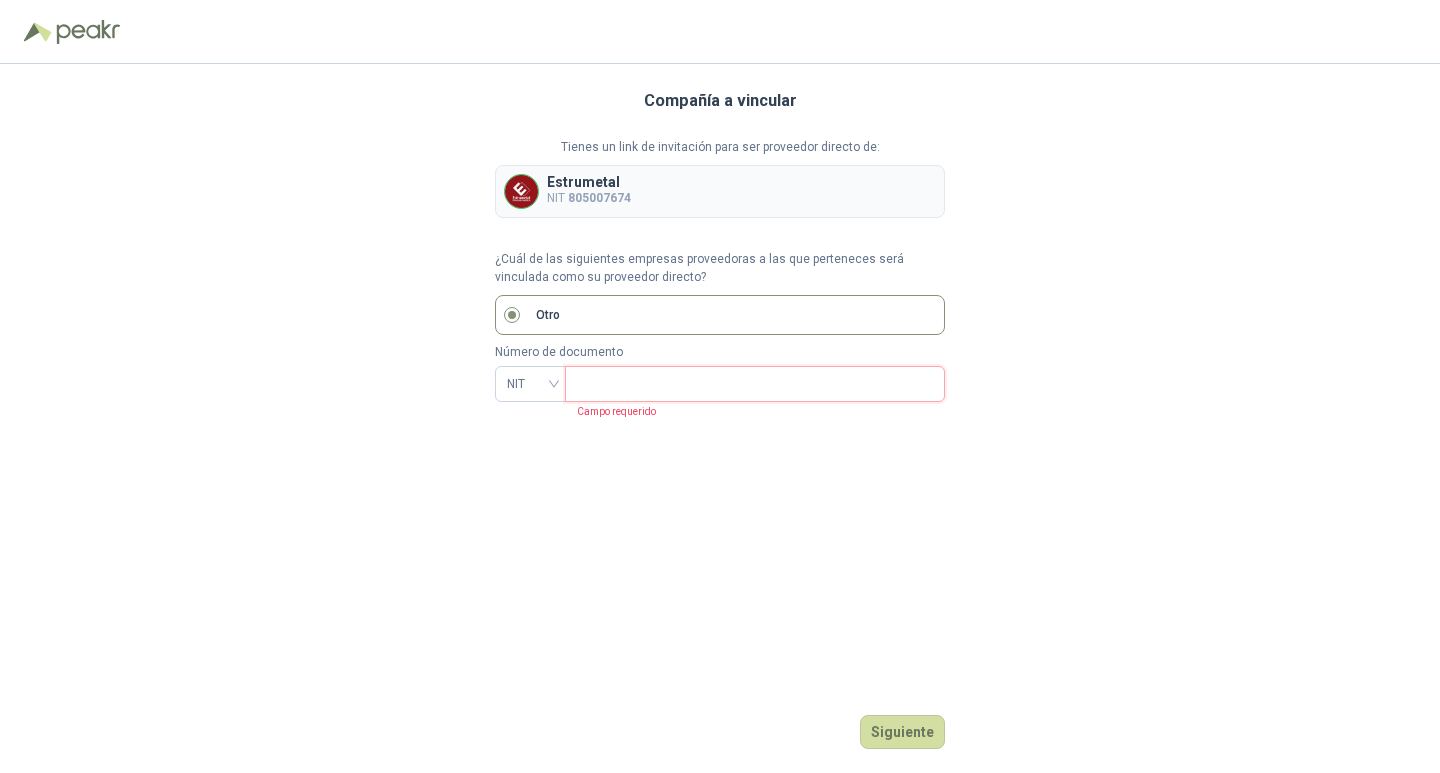 click at bounding box center [753, 384] 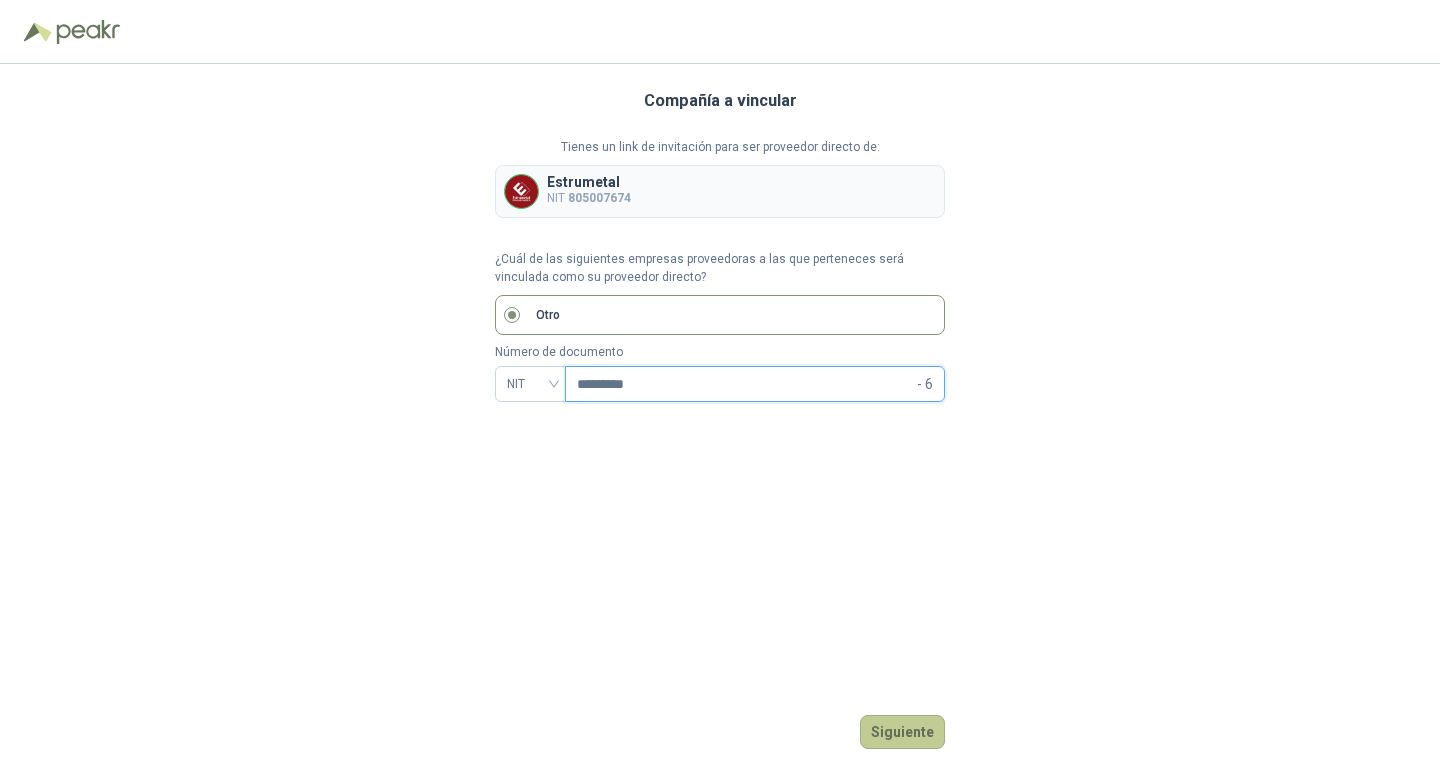 type on "*********" 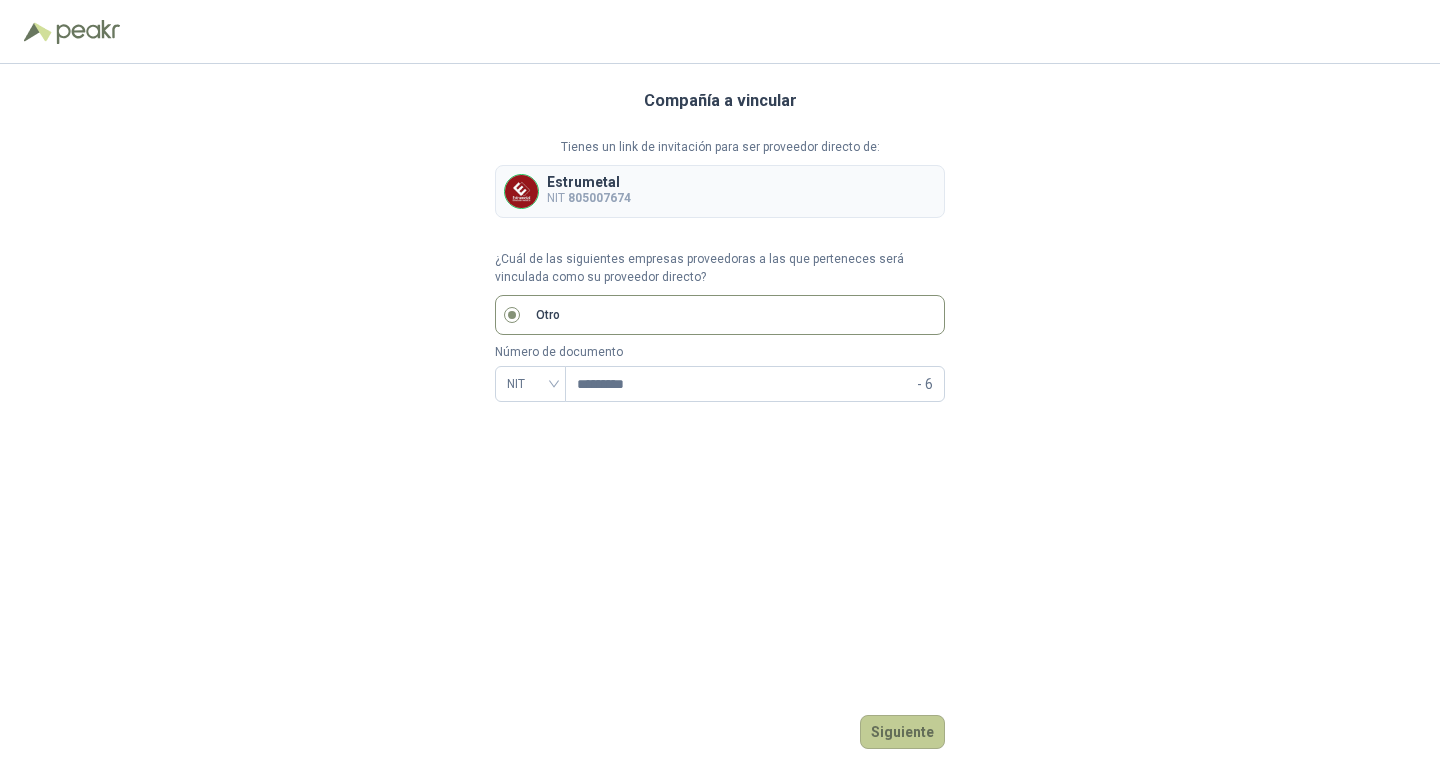 click on "Siguiente" at bounding box center (902, 732) 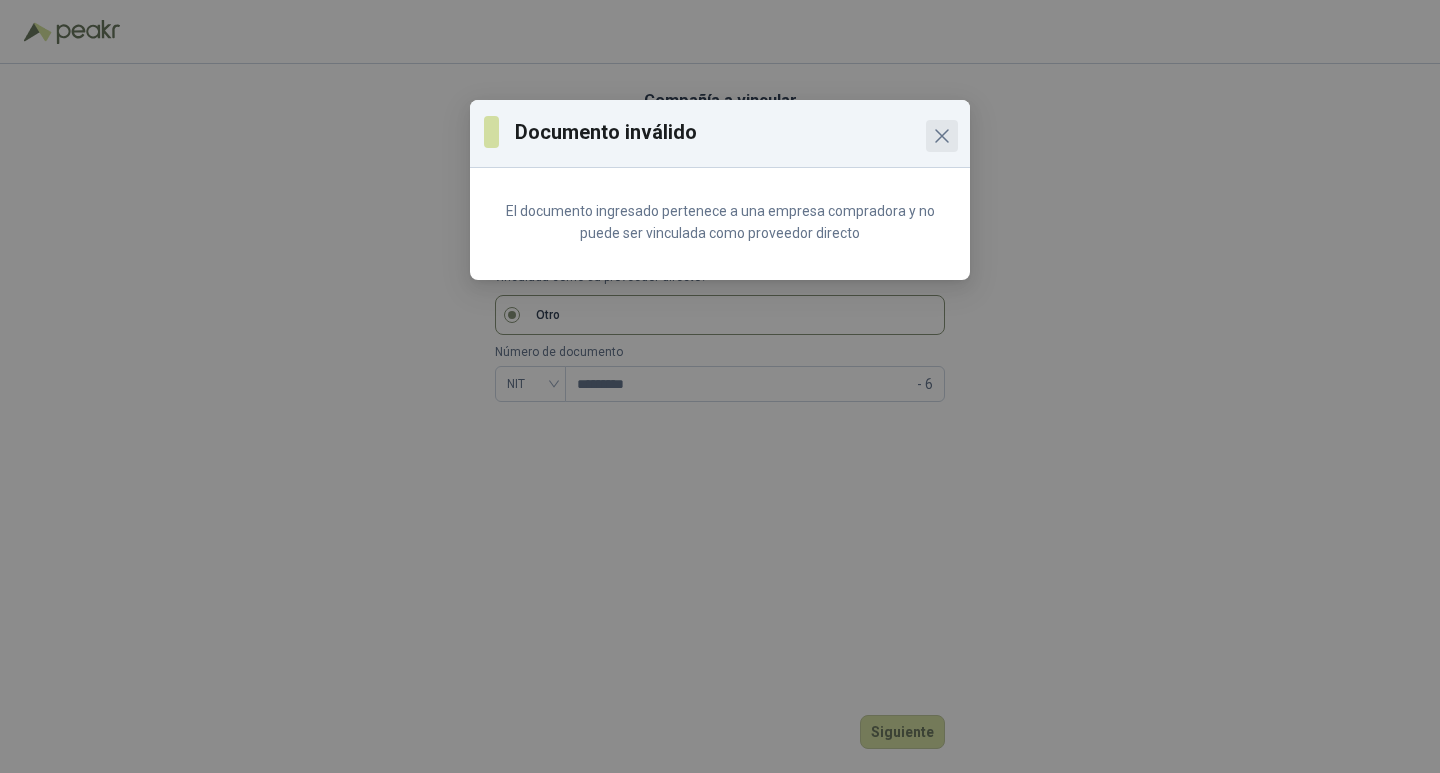 click at bounding box center [942, 136] 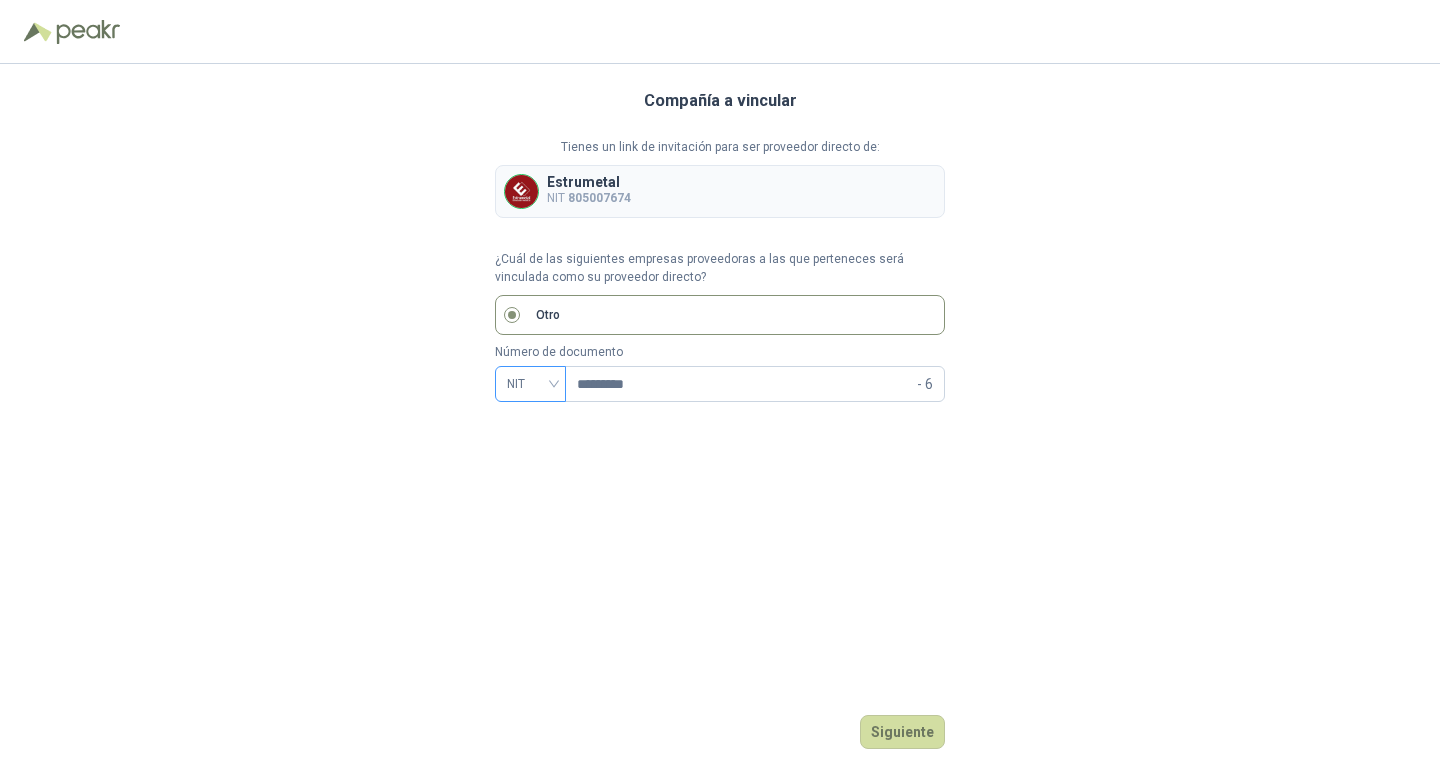 click on "NIT" at bounding box center [530, 384] 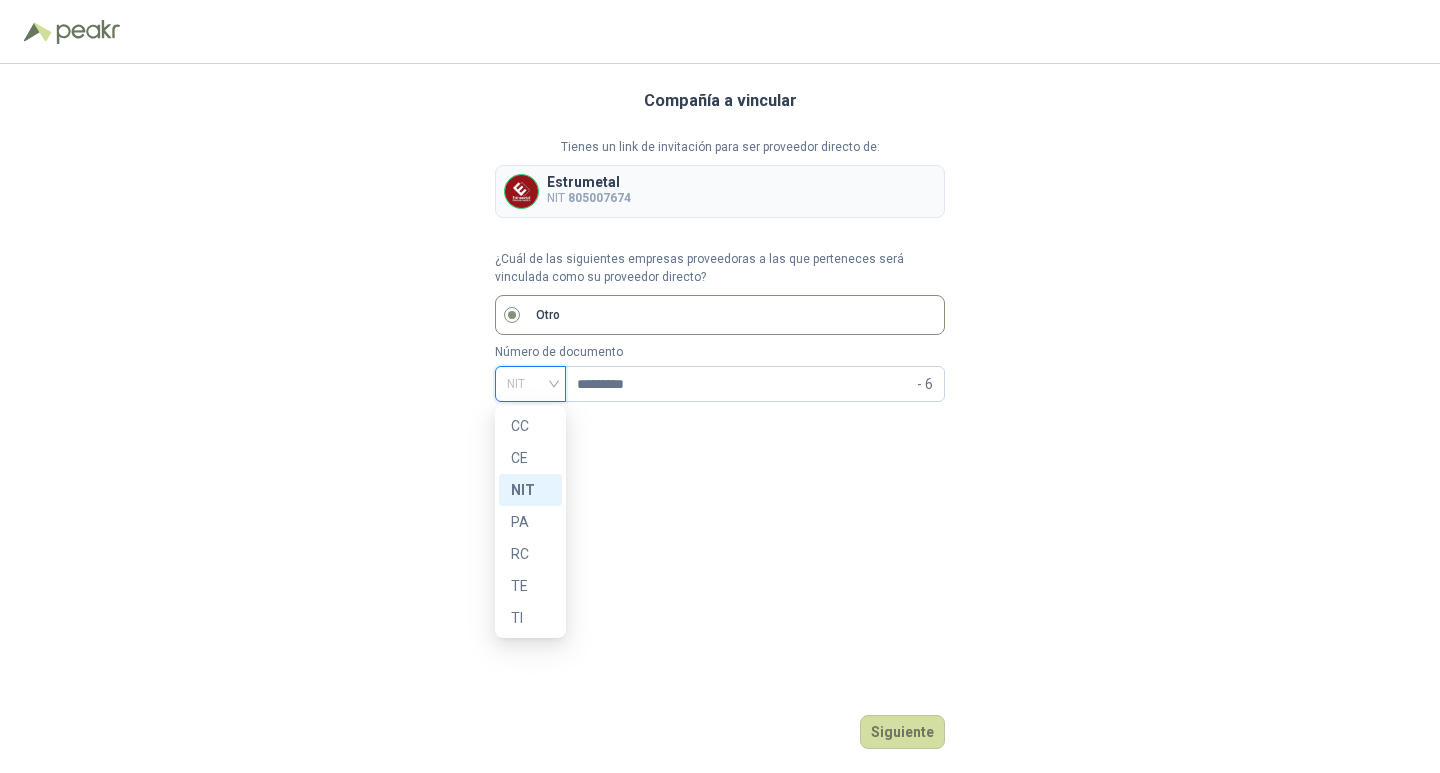click on "NIT" at bounding box center [530, 490] 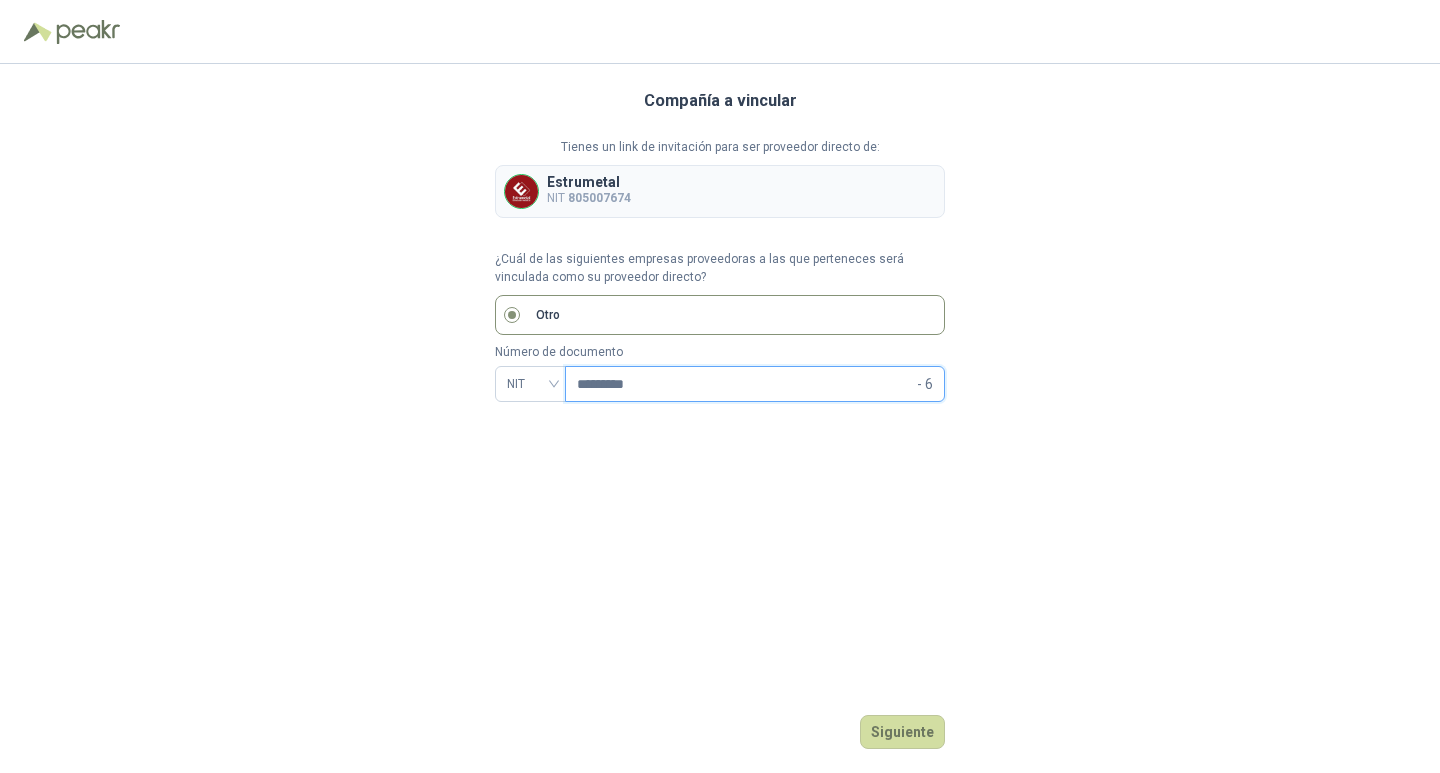 drag, startPoint x: 691, startPoint y: 387, endPoint x: 580, endPoint y: 389, distance: 111.01801 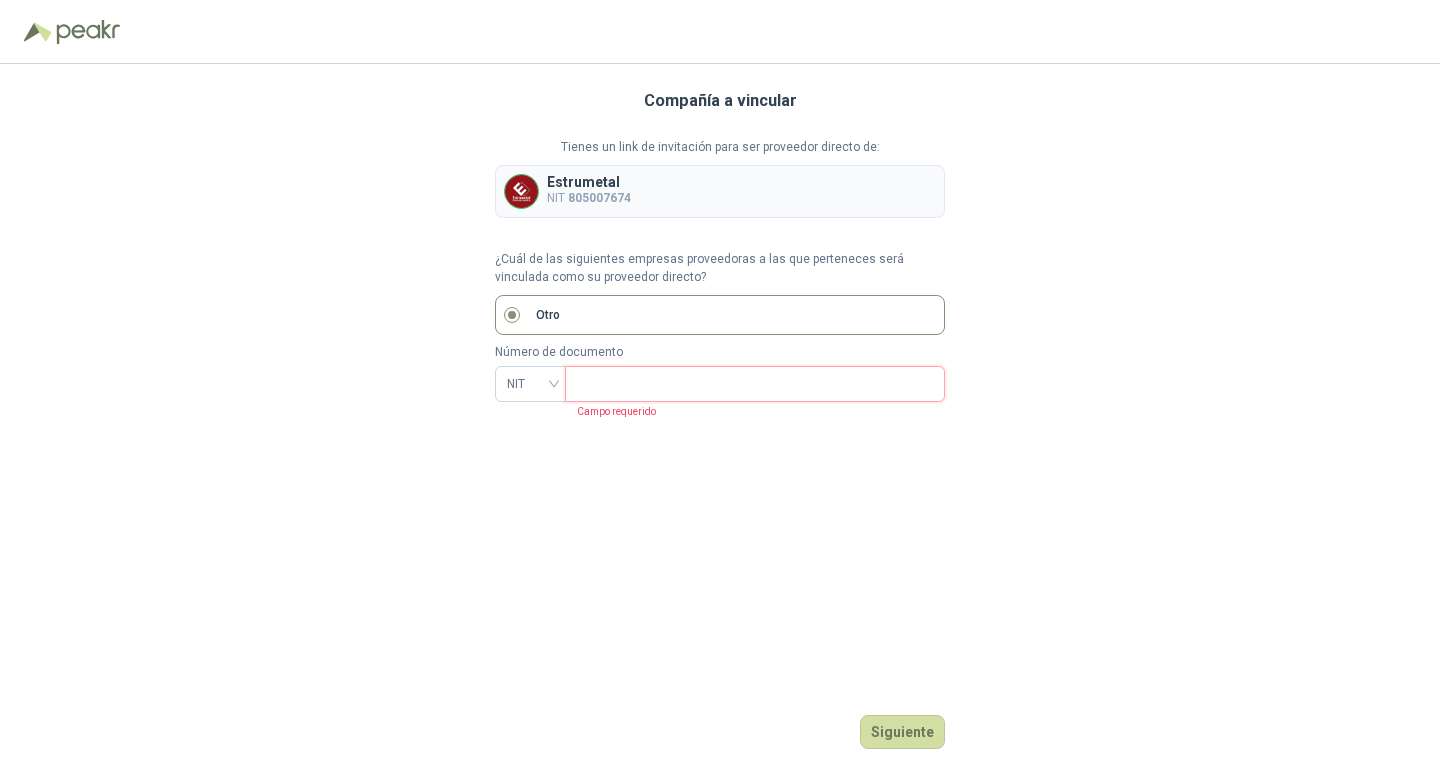 click at bounding box center [753, 384] 